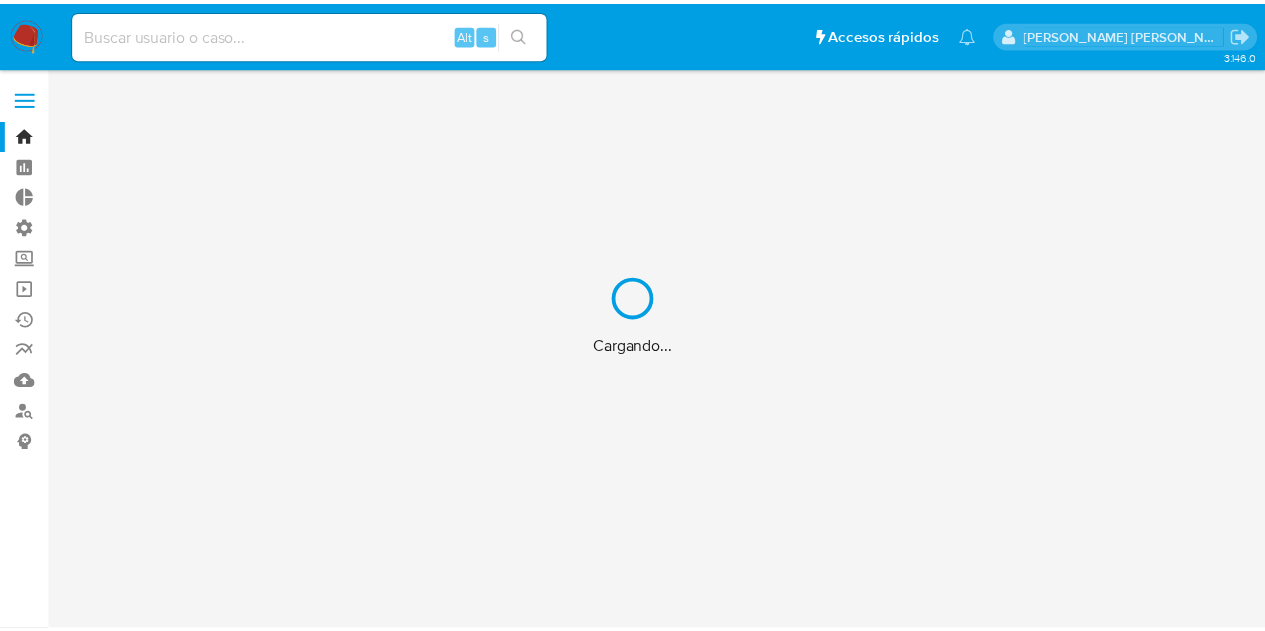 scroll, scrollTop: 0, scrollLeft: 0, axis: both 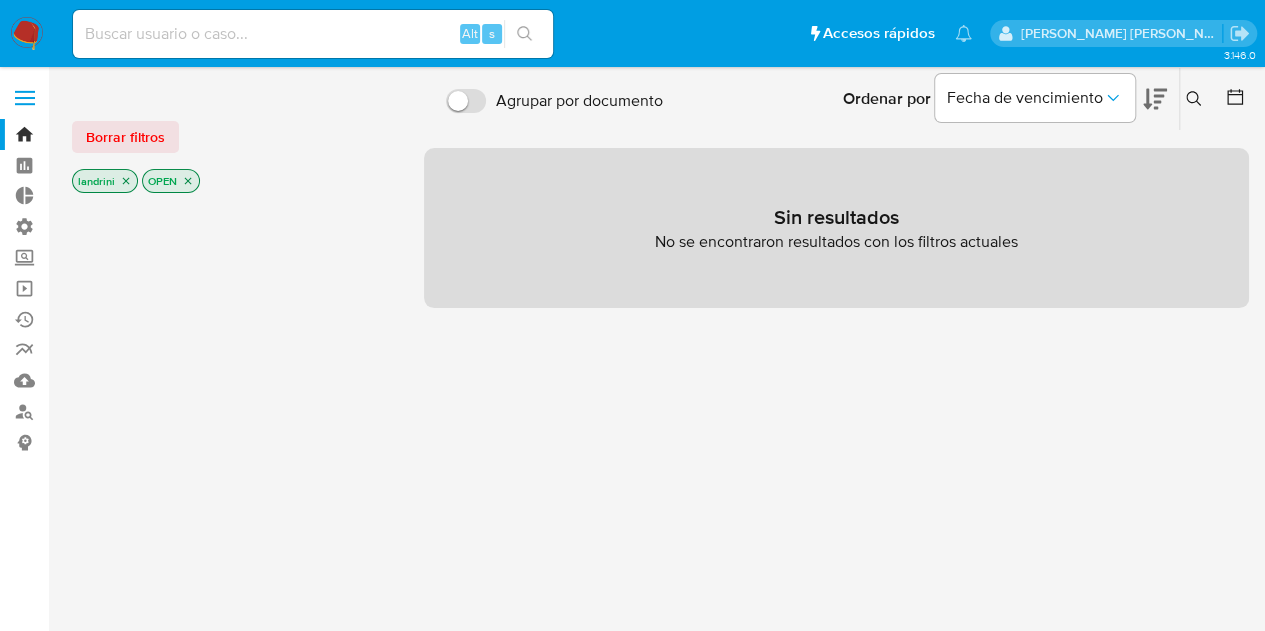 click 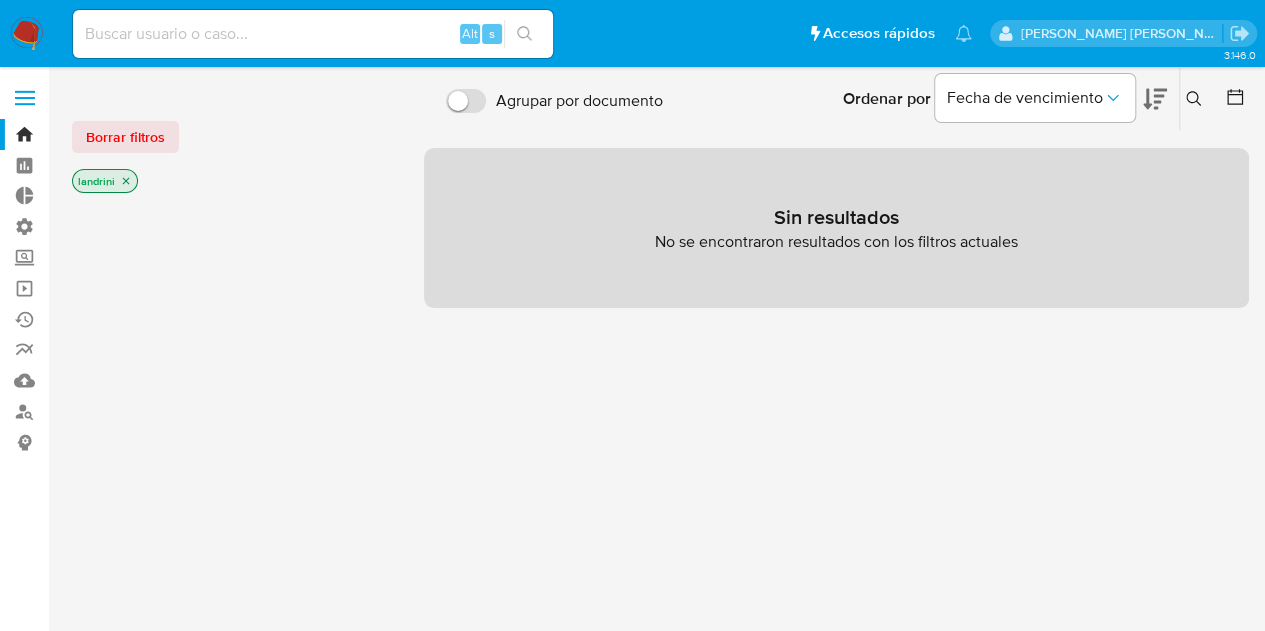 click 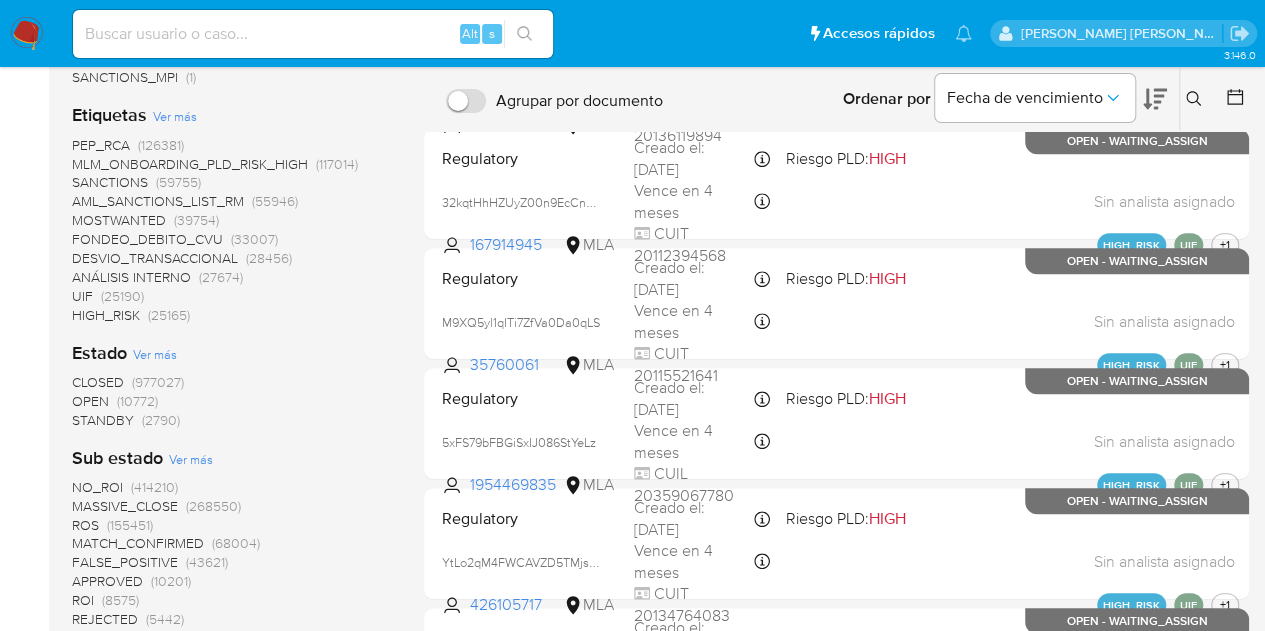 scroll, scrollTop: 600, scrollLeft: 0, axis: vertical 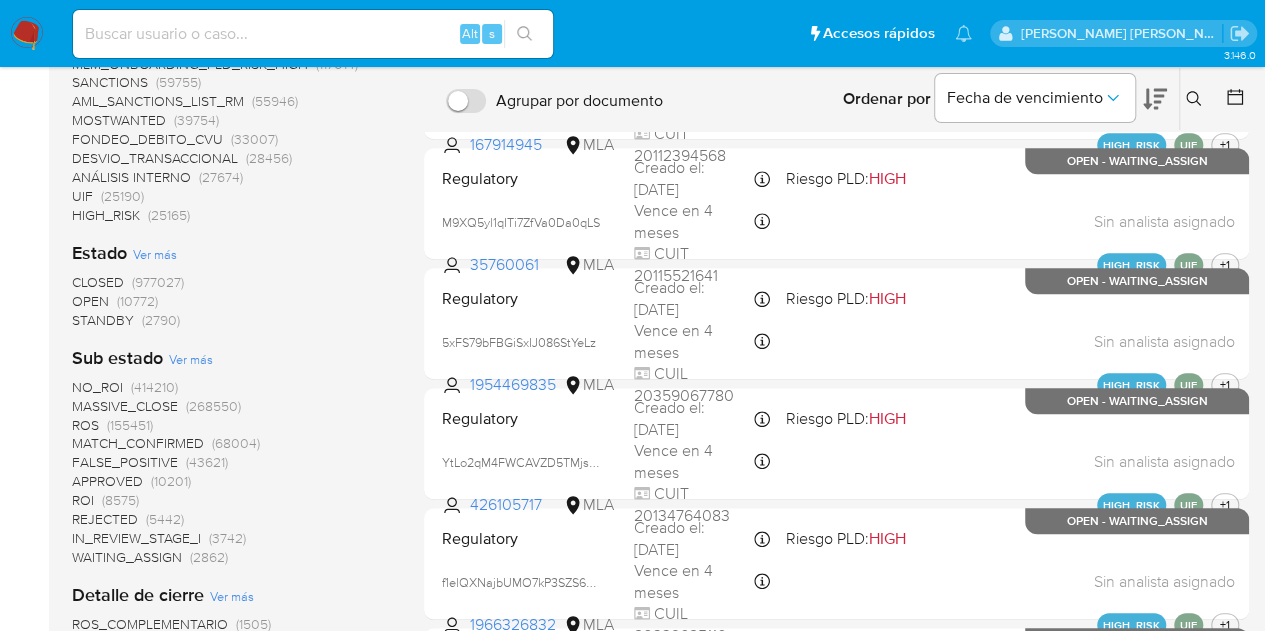 click on "OPEN" at bounding box center [90, 301] 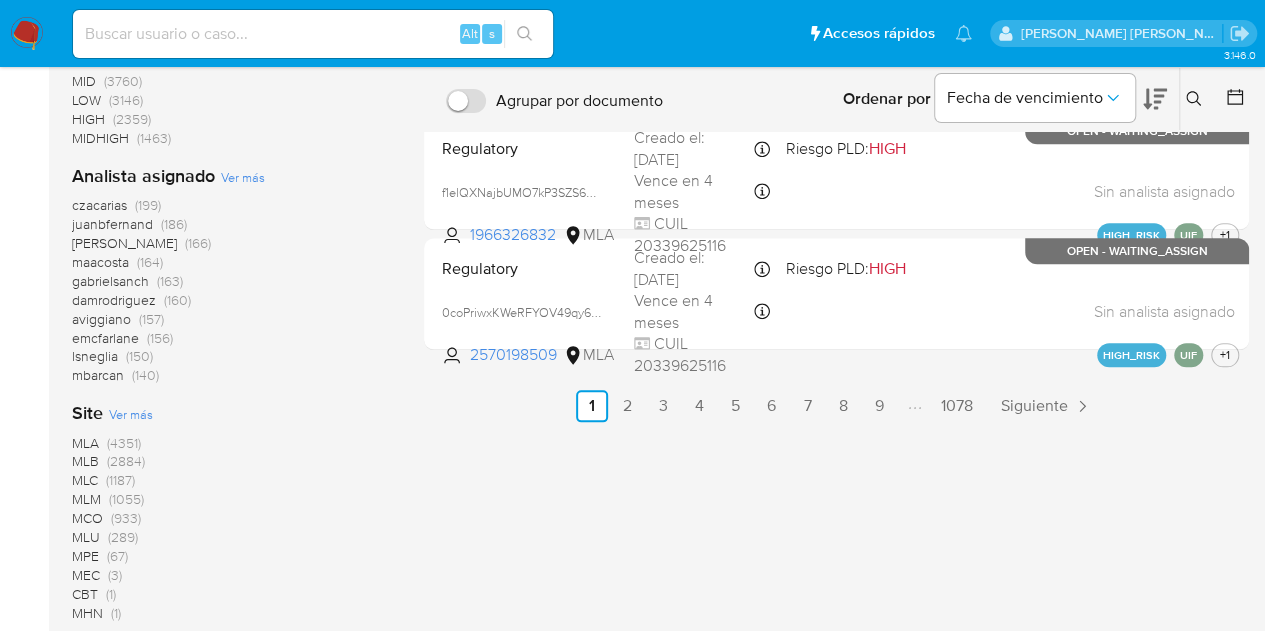 click on "MLB" at bounding box center (85, 461) 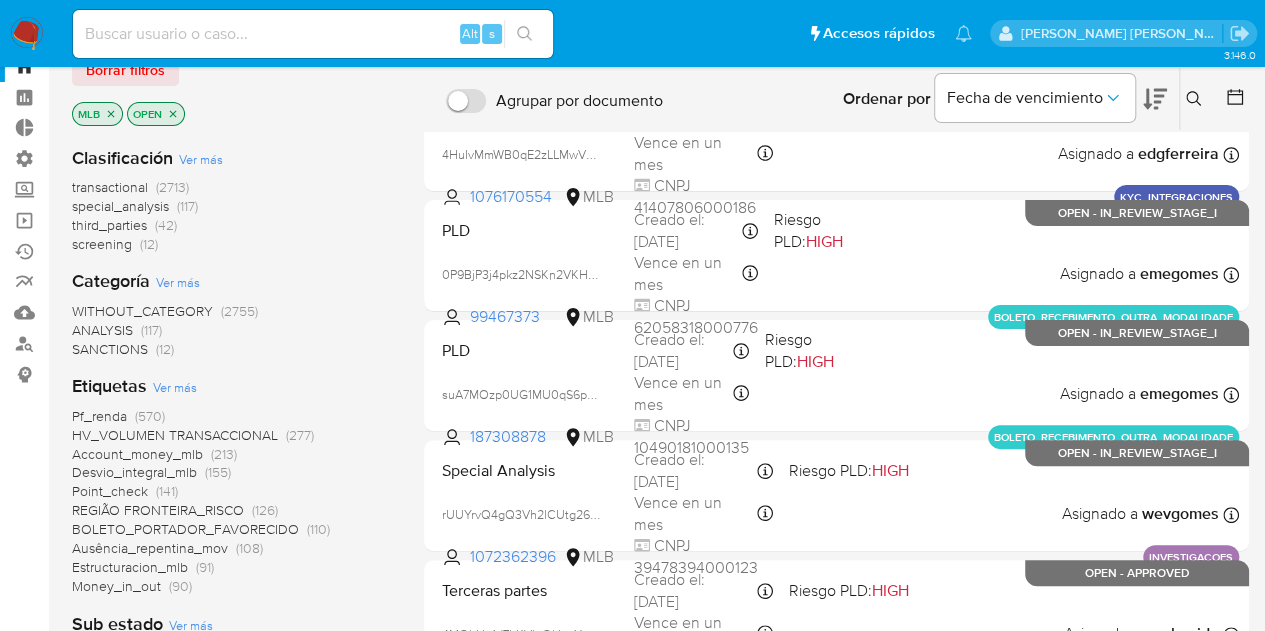 scroll, scrollTop: 0, scrollLeft: 0, axis: both 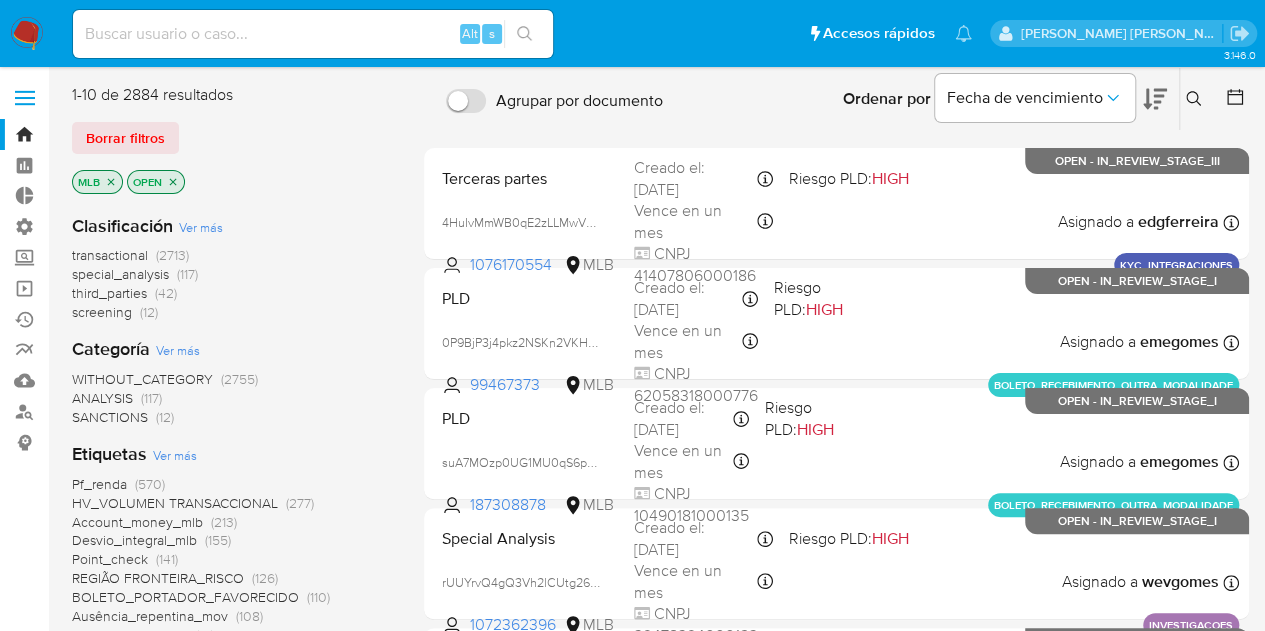 click on "transactional" at bounding box center (110, 255) 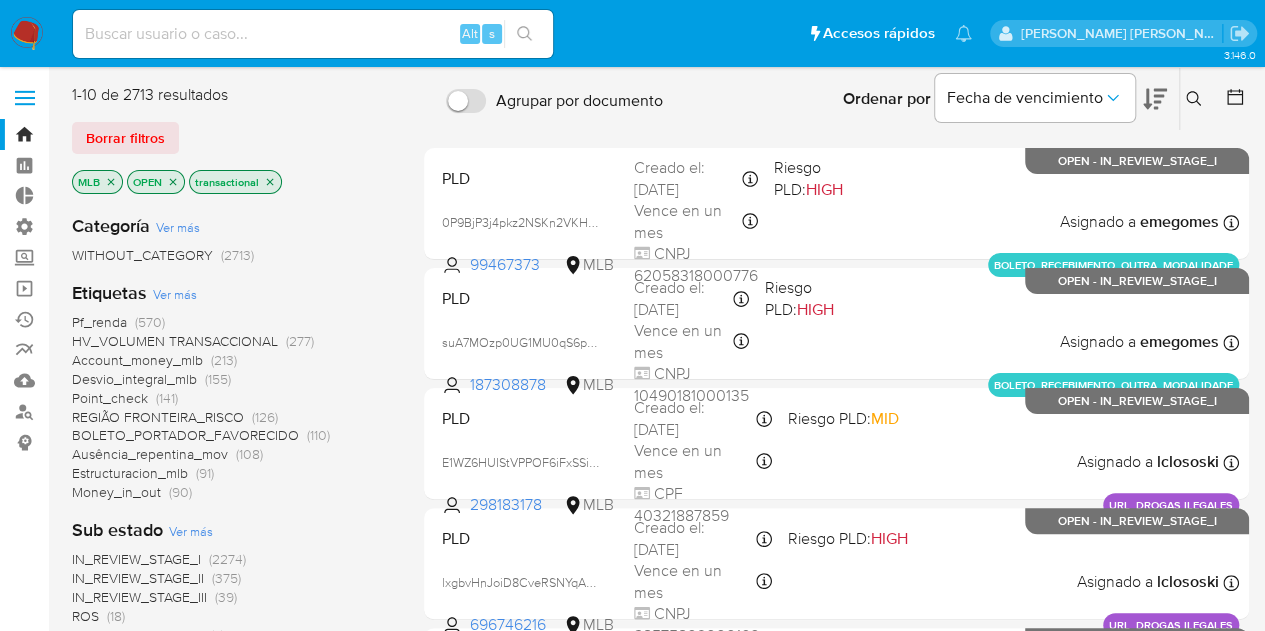 click on "Ver más" at bounding box center [175, 294] 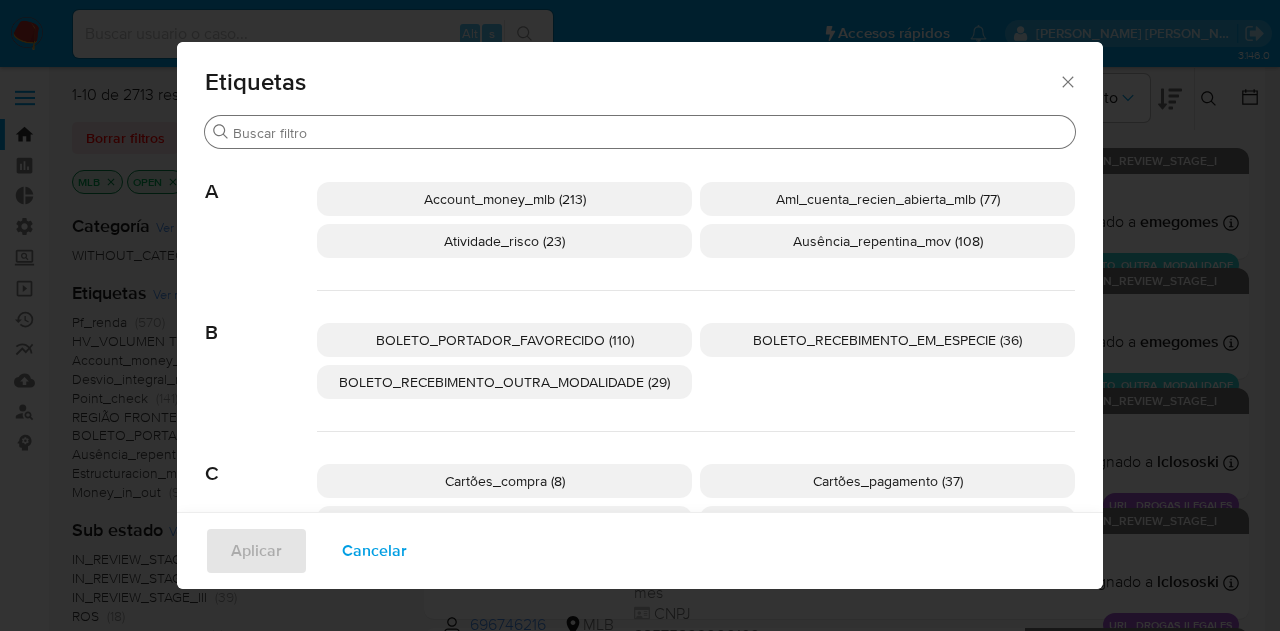 click on "Buscar" at bounding box center [650, 133] 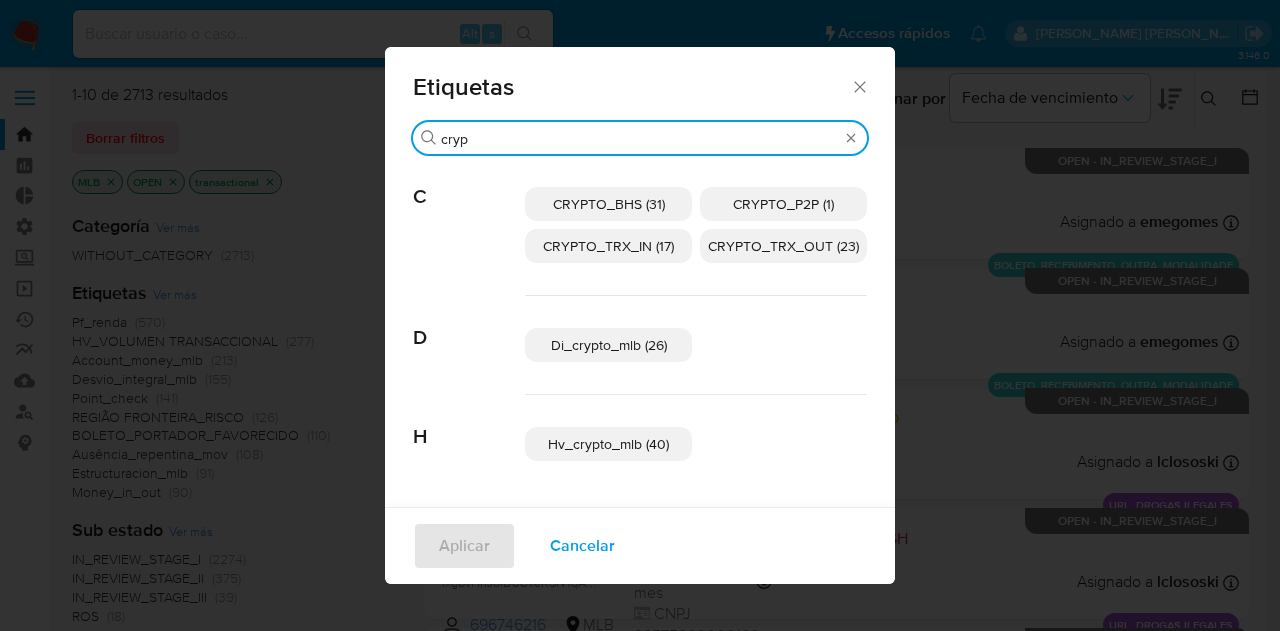 type on "cryp" 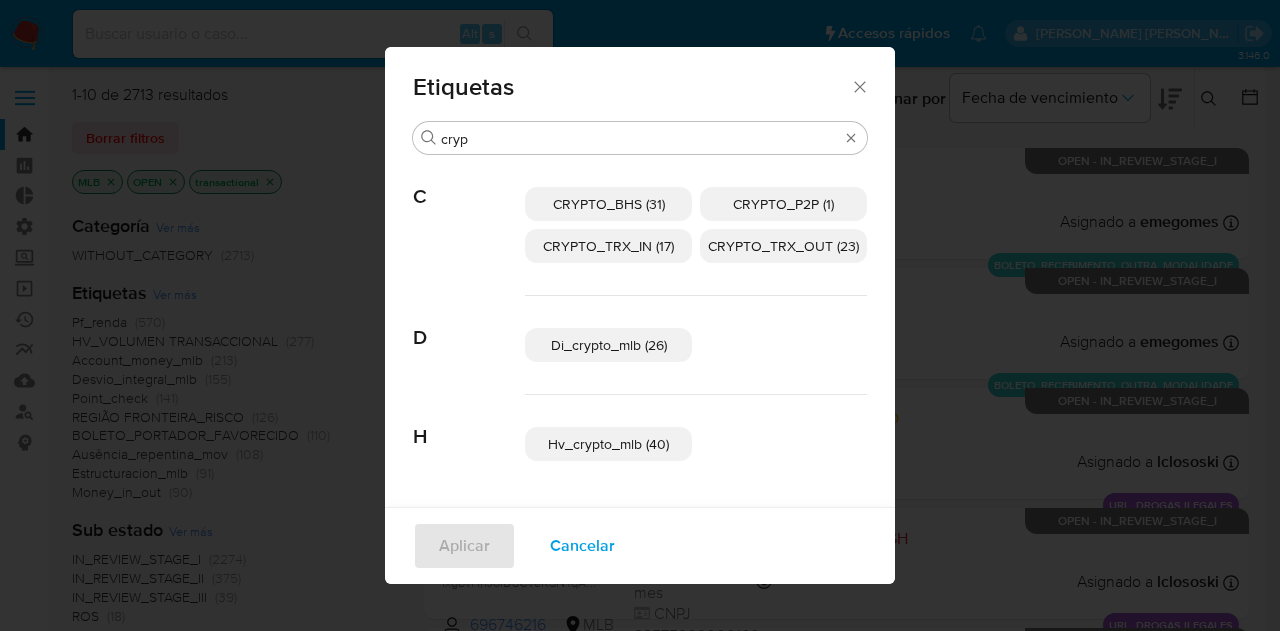 click on "CRYPTO_TRX_IN (17)" at bounding box center (608, 246) 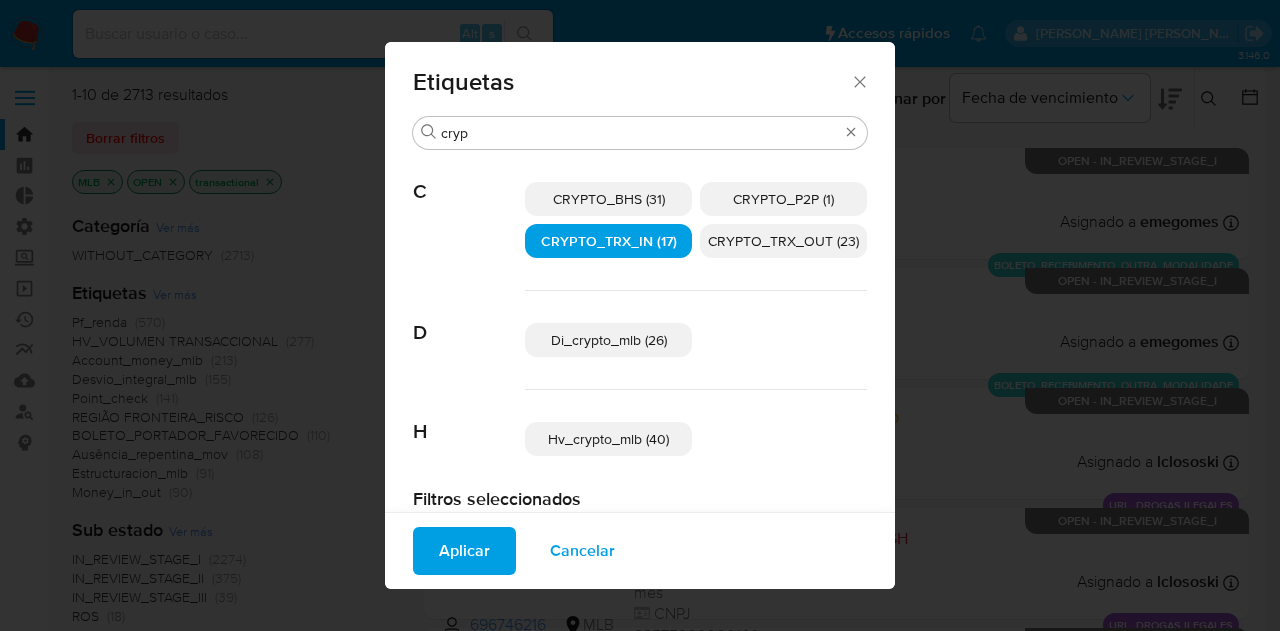 click on "CRYPTO_TRX_OUT (23)" at bounding box center (783, 241) 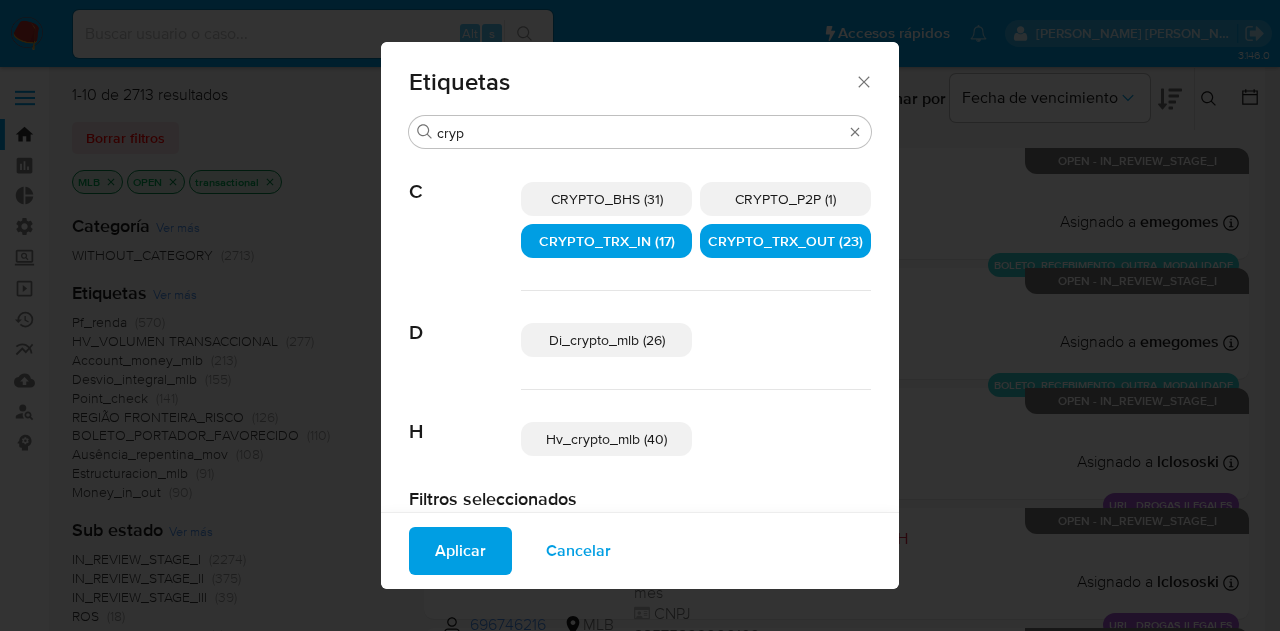 click on "CRYPTO_BHS (31)" at bounding box center [606, 199] 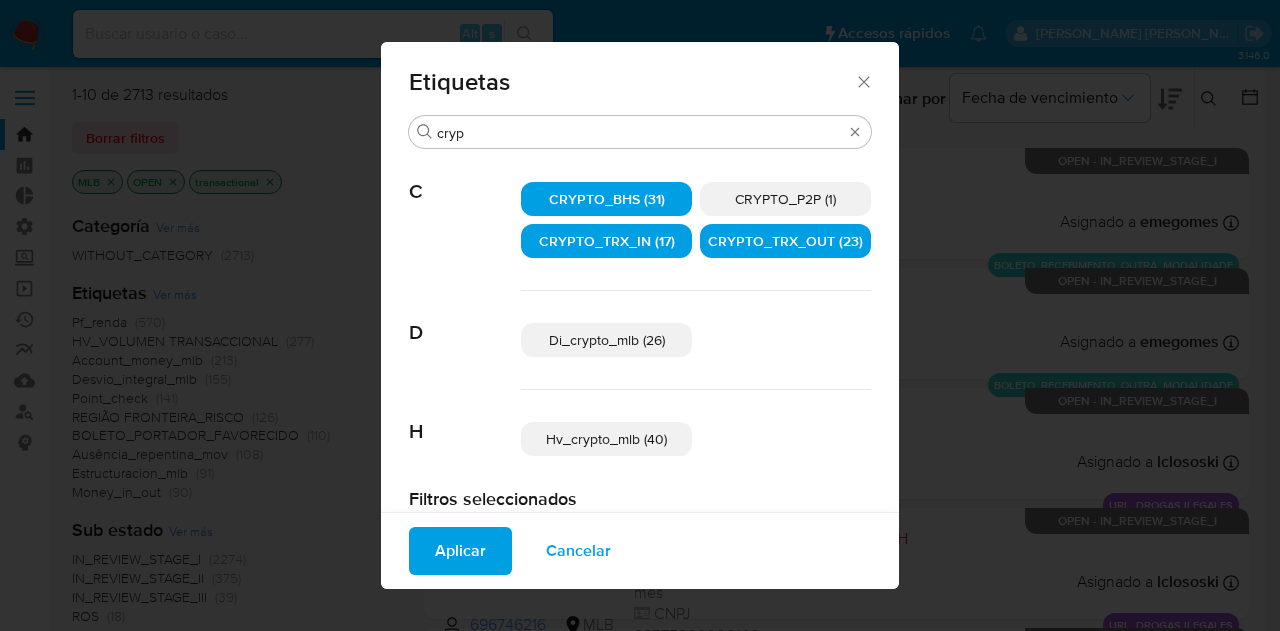click on "Aplicar" at bounding box center [460, 551] 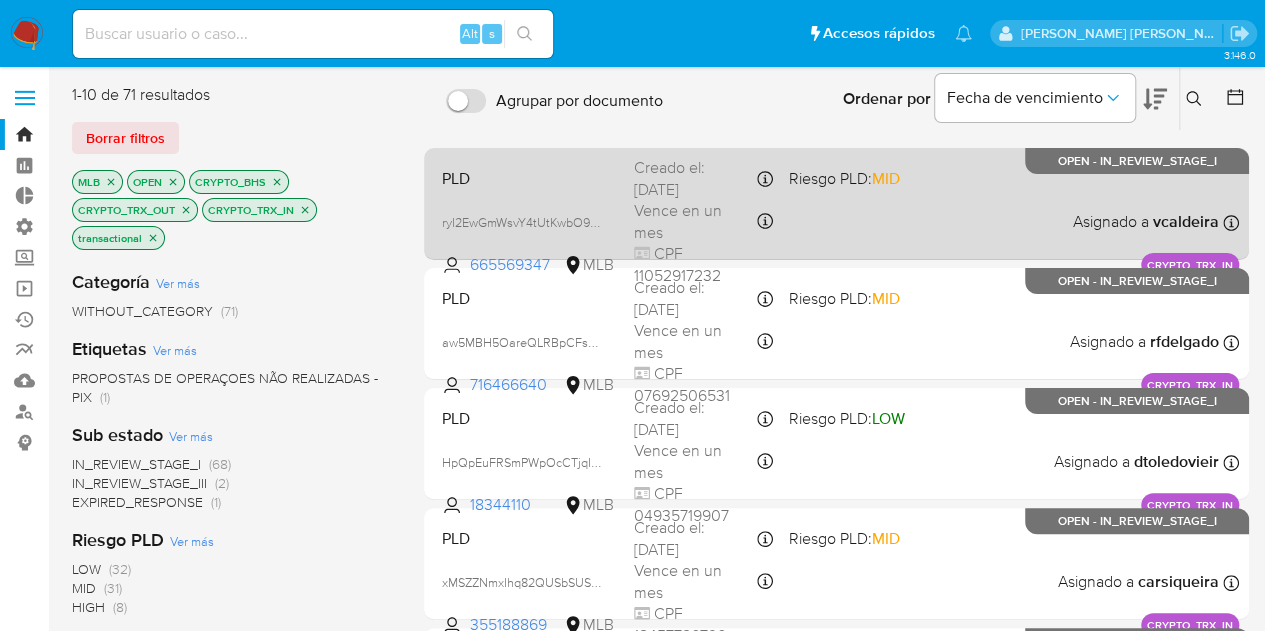 drag, startPoint x: 690, startPoint y: 195, endPoint x: 562, endPoint y: 192, distance: 128.03516 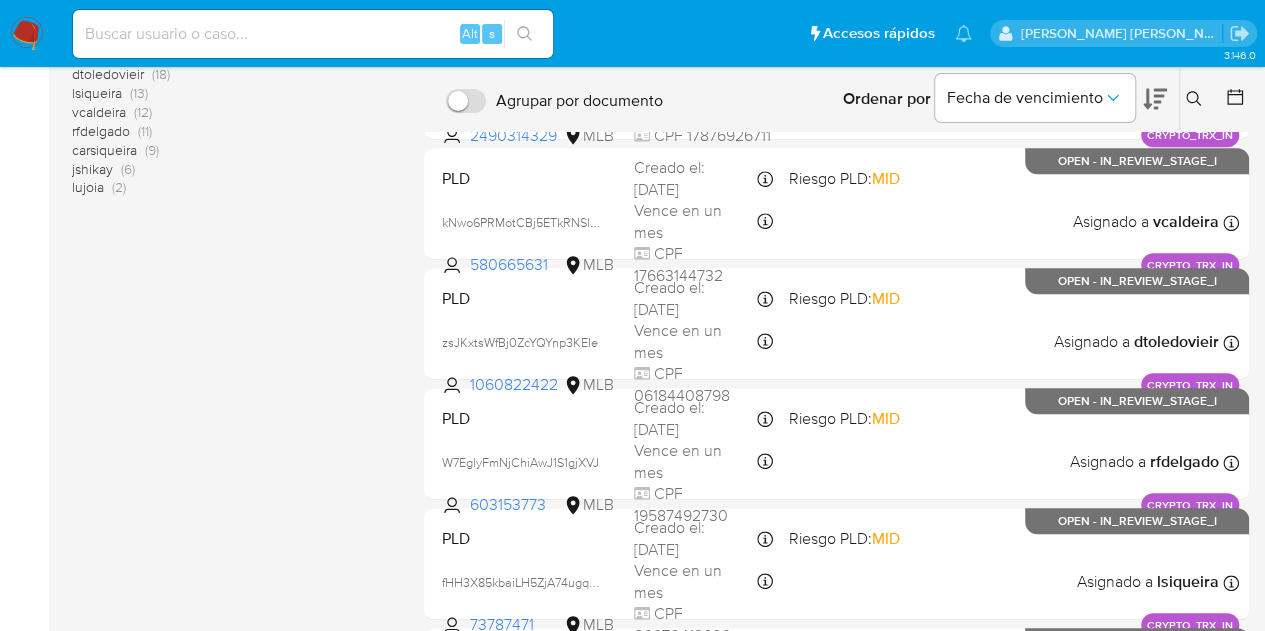 scroll, scrollTop: 793, scrollLeft: 0, axis: vertical 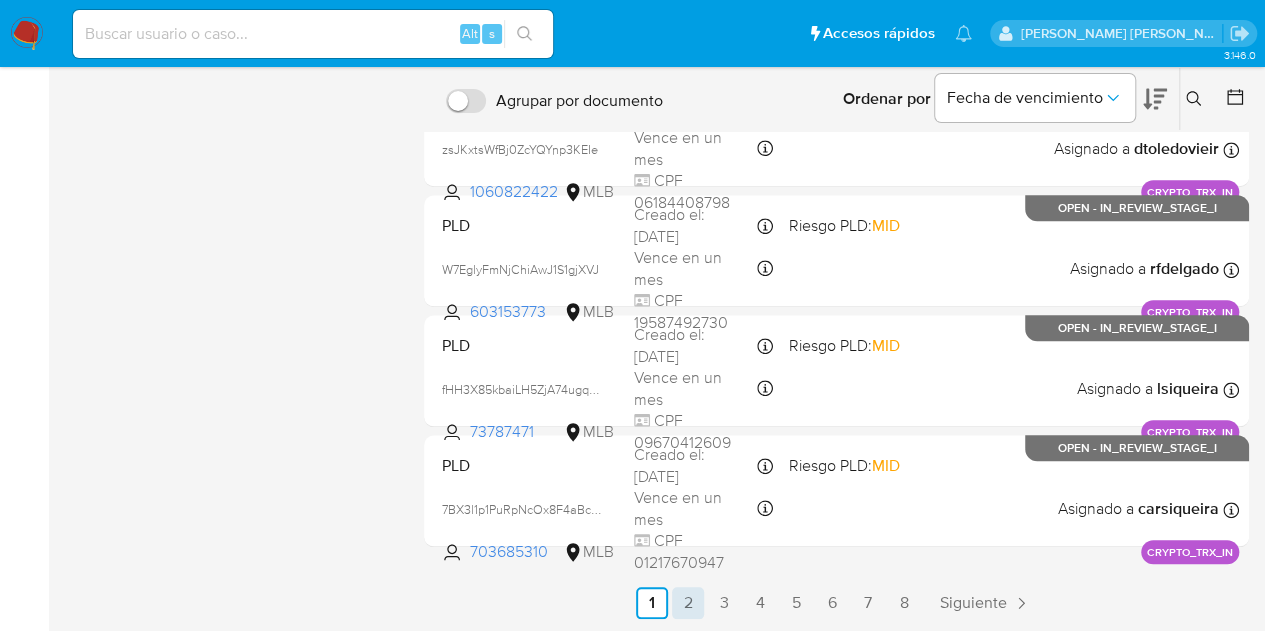 click on "2" at bounding box center (688, 603) 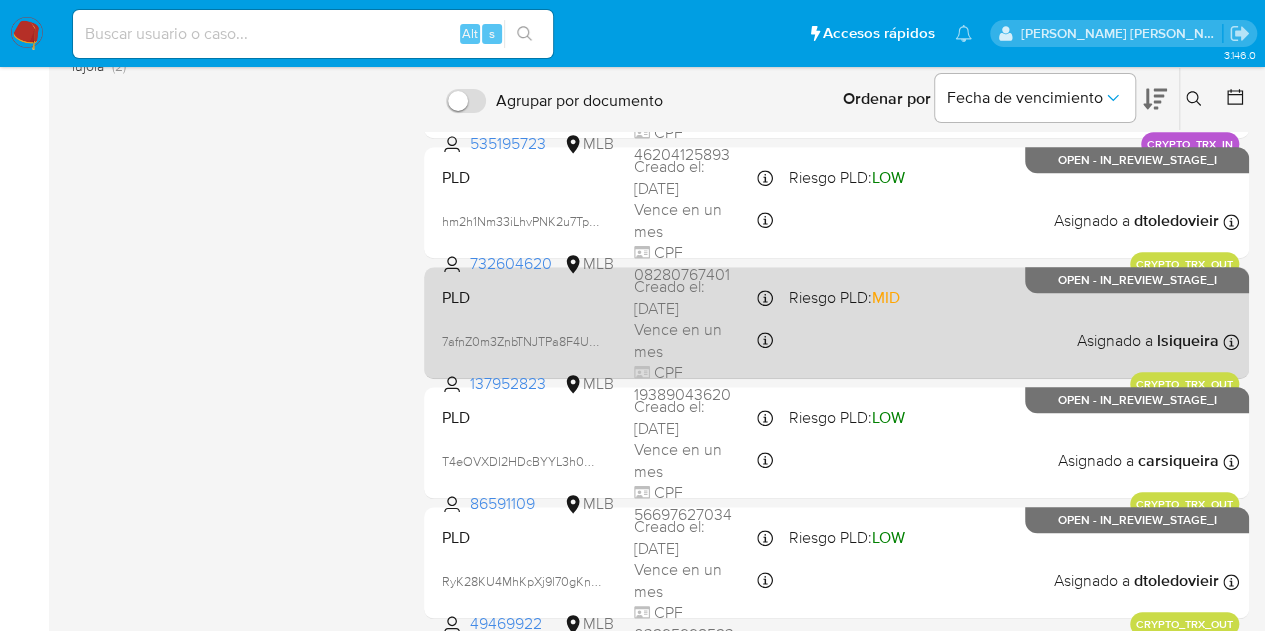 scroll, scrollTop: 693, scrollLeft: 0, axis: vertical 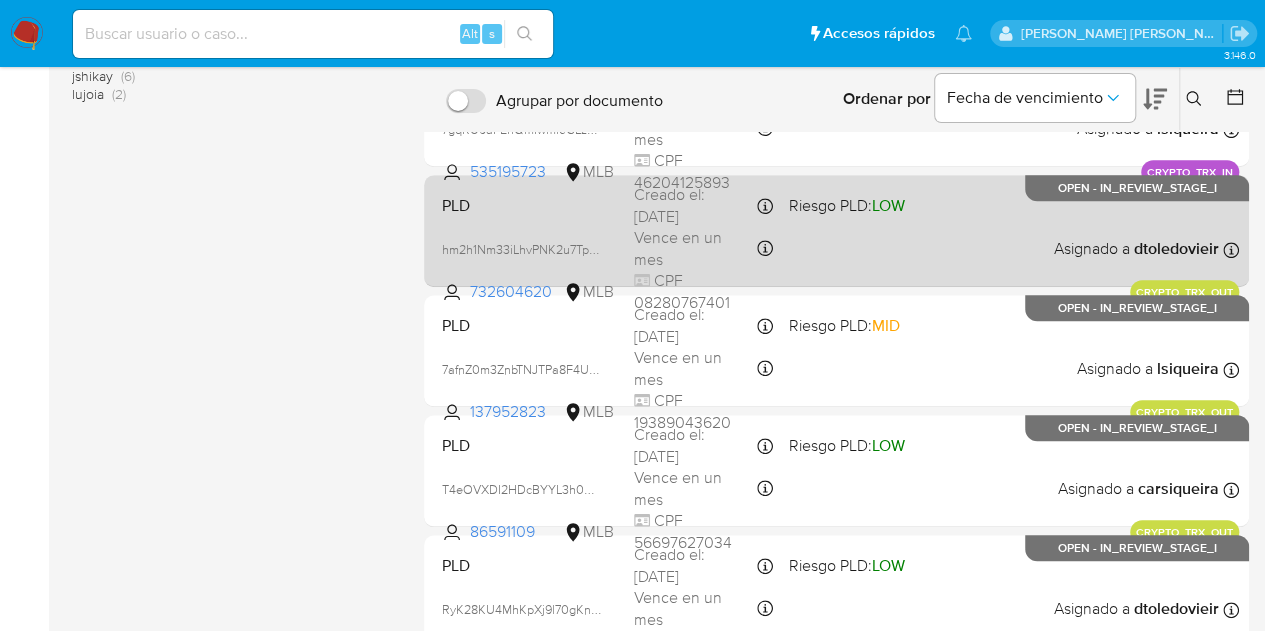 click on "Vence en un mes" at bounding box center [694, 248] 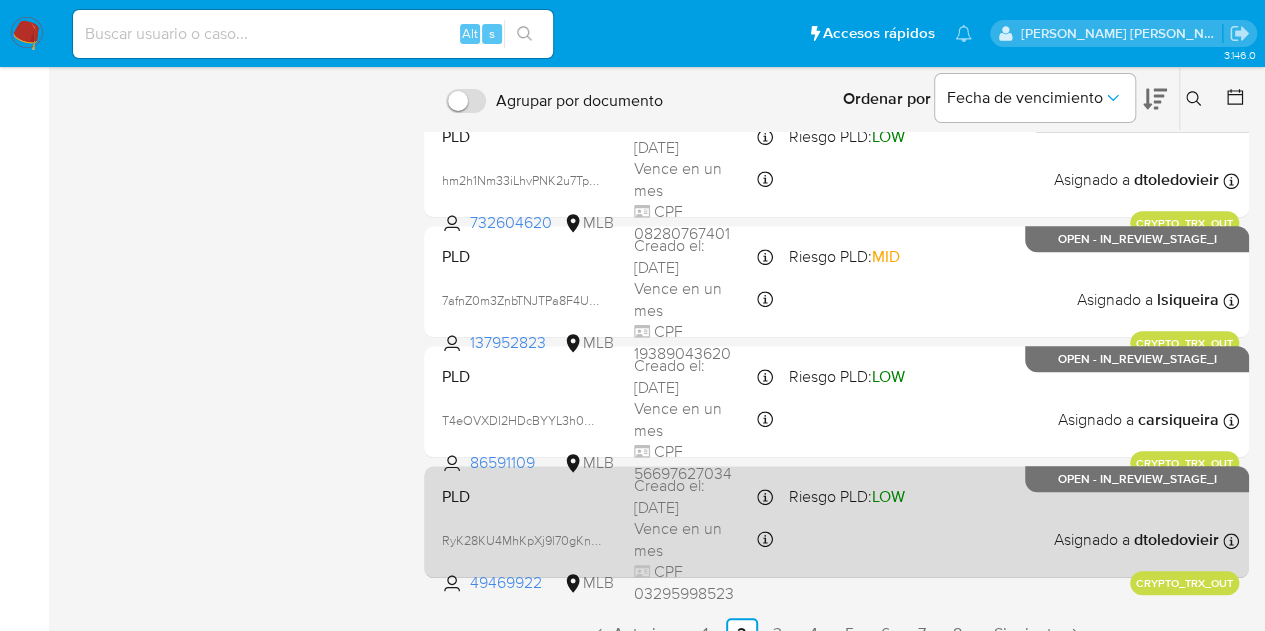 scroll, scrollTop: 793, scrollLeft: 0, axis: vertical 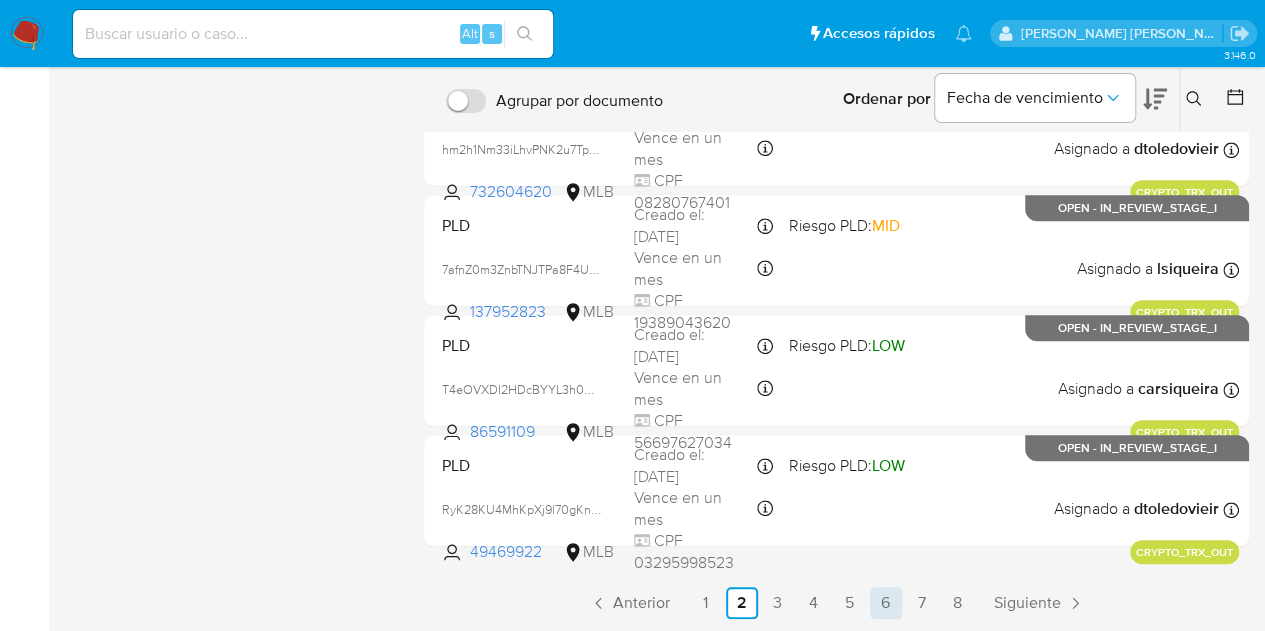 click on "6" at bounding box center (886, 603) 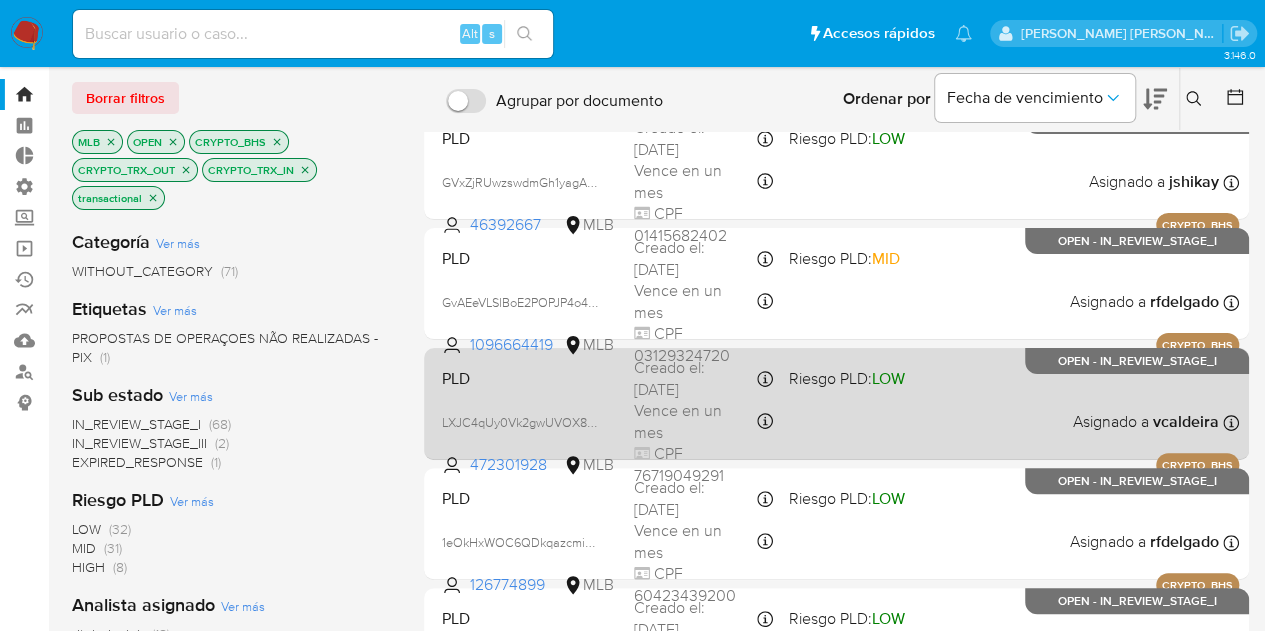 scroll, scrollTop: 0, scrollLeft: 0, axis: both 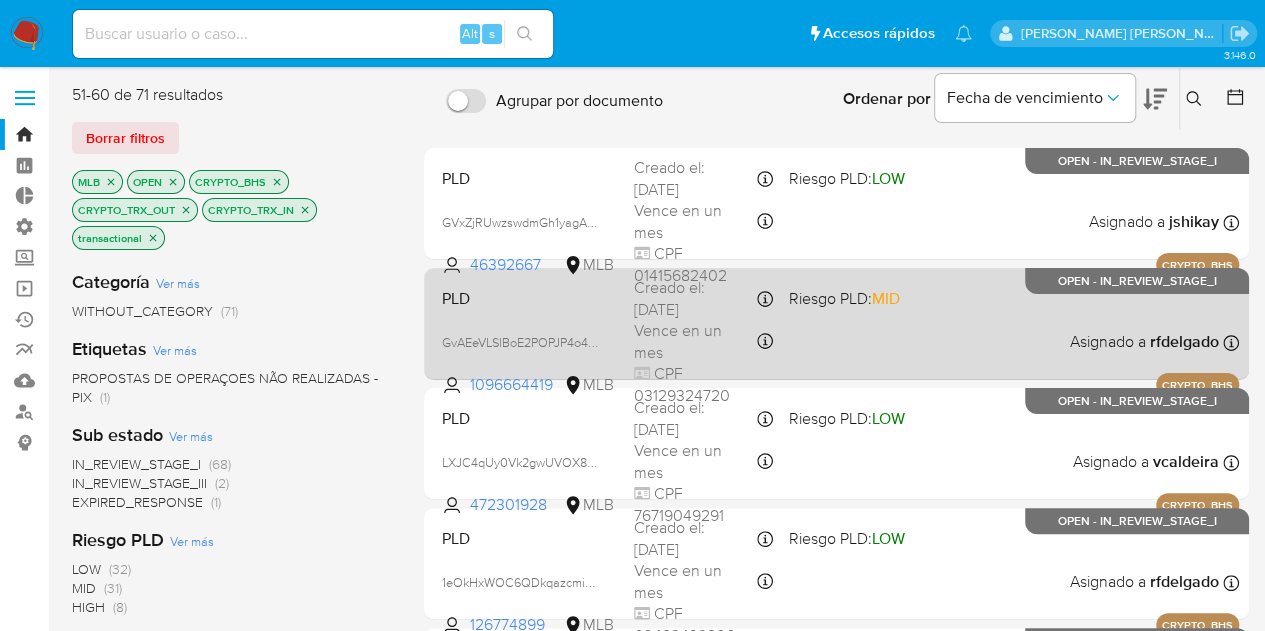 click on "PLD" at bounding box center [530, 297] 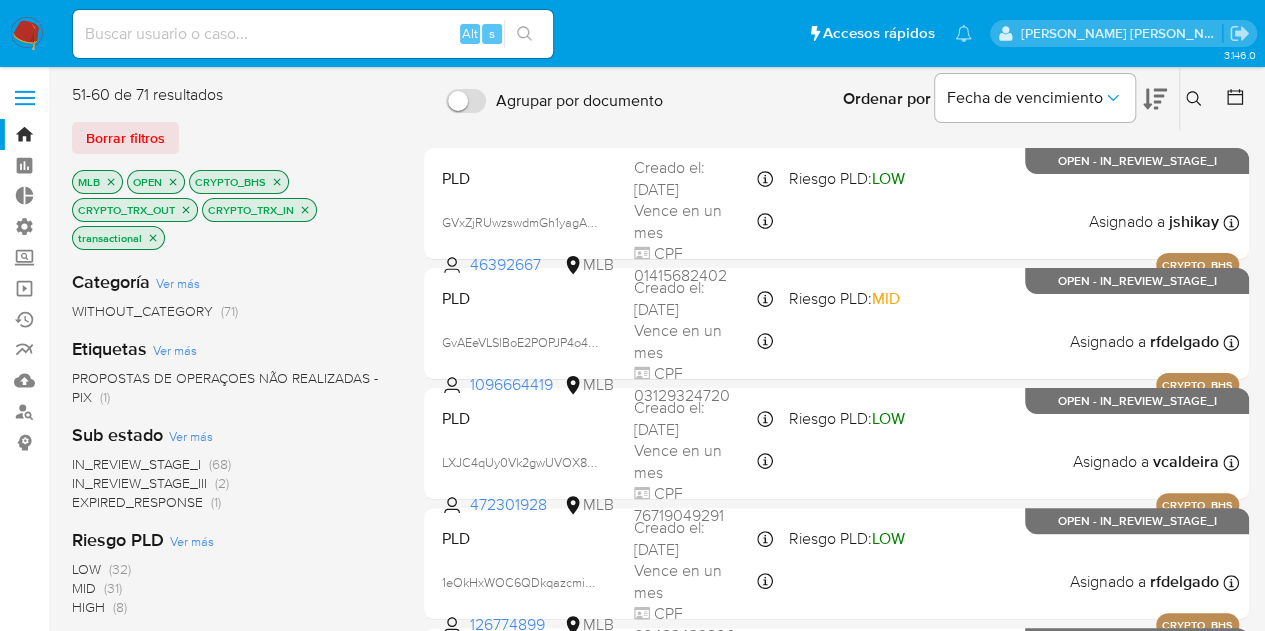 click 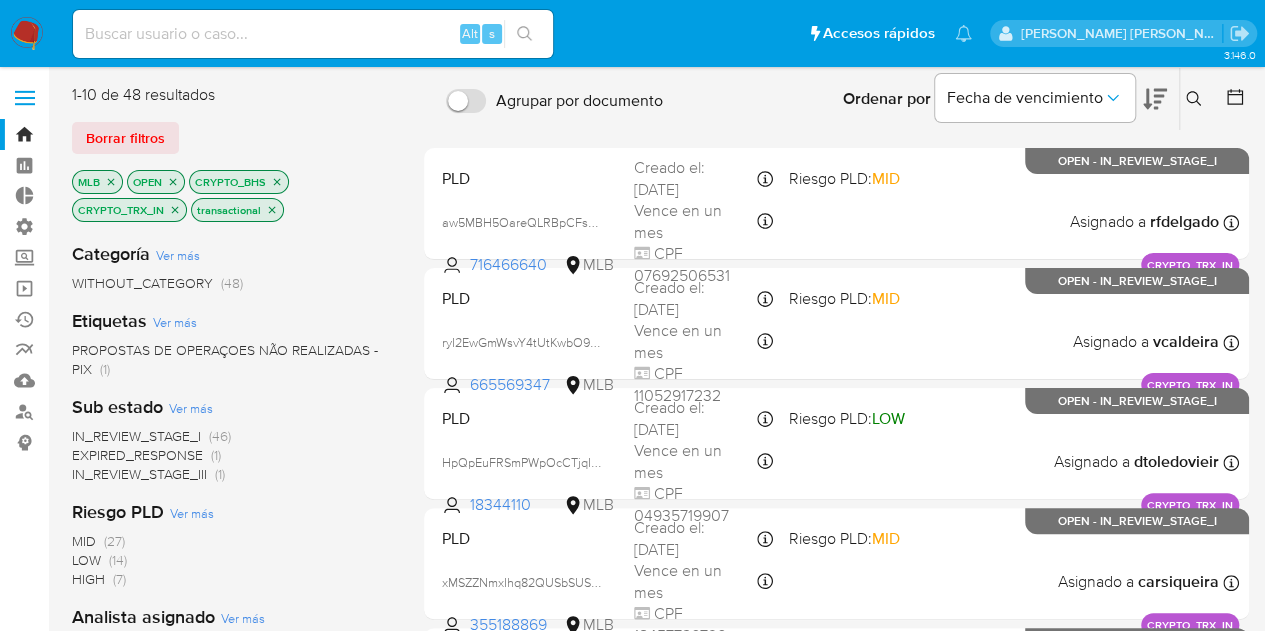 click 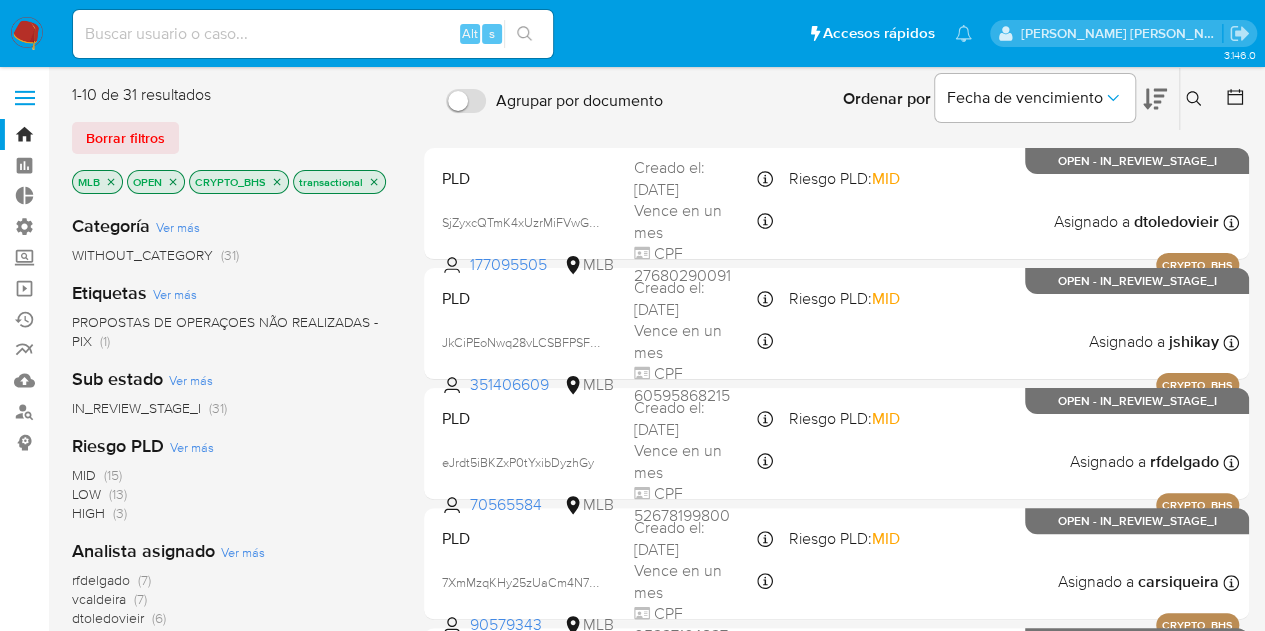 click on "CRYPTO_BHS" at bounding box center [239, 182] 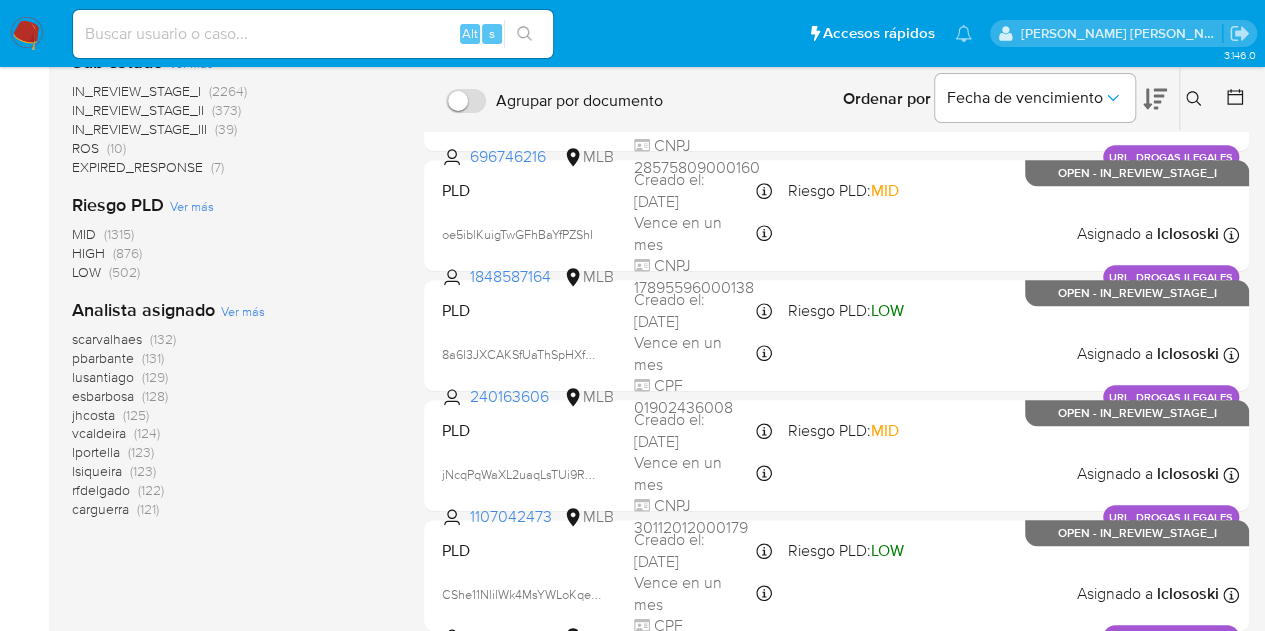 scroll, scrollTop: 400, scrollLeft: 0, axis: vertical 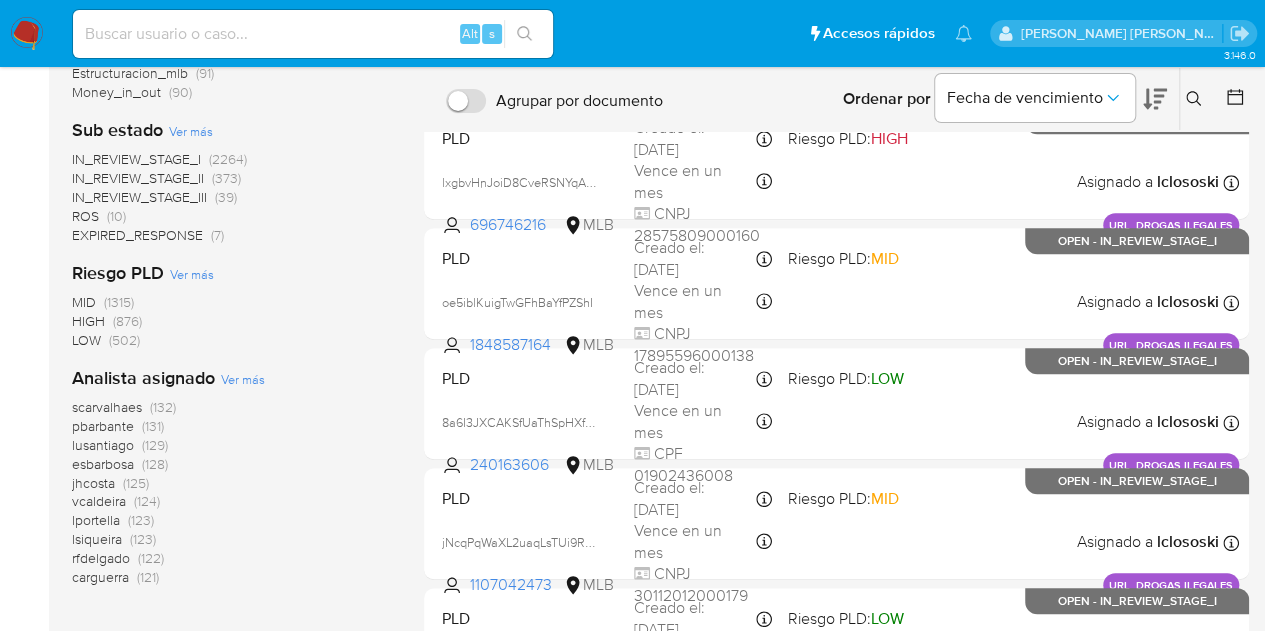 click on "LOW" at bounding box center (86, 340) 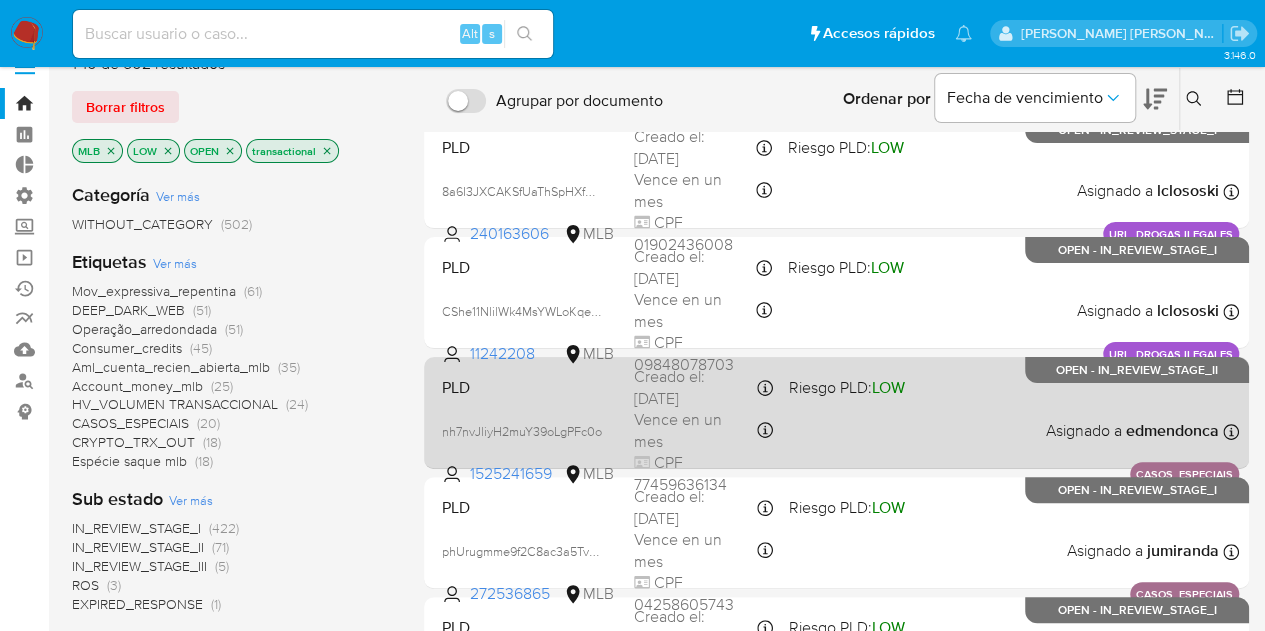 scroll, scrollTop: 0, scrollLeft: 0, axis: both 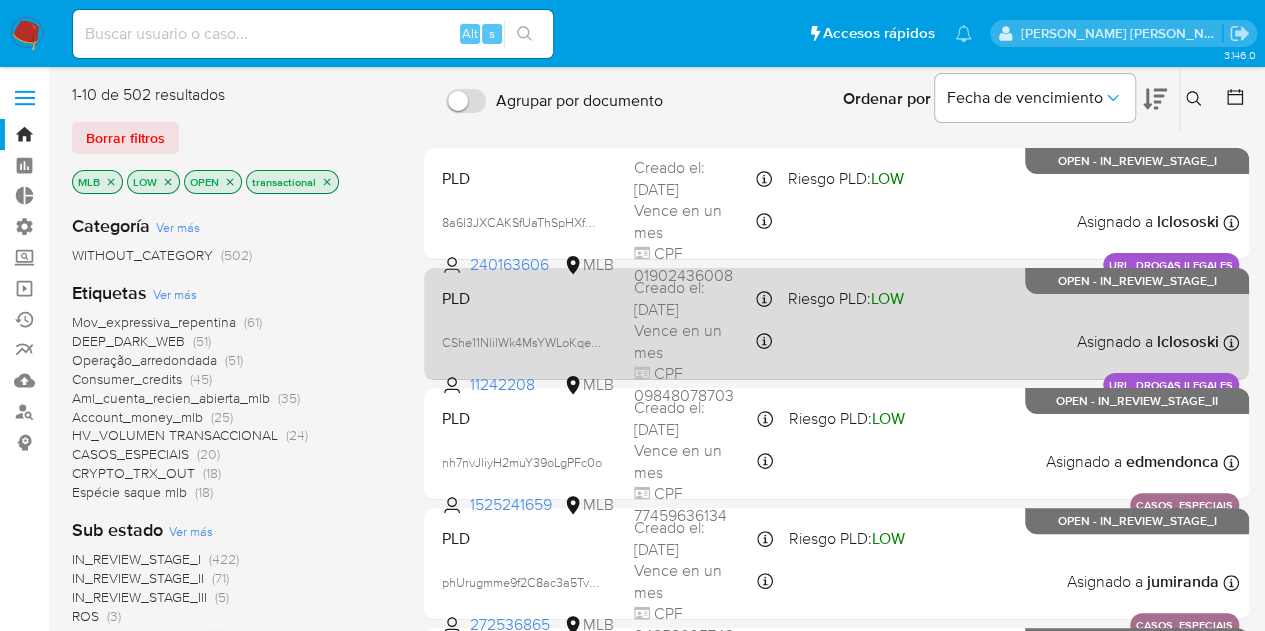 click on "PLD CShe11NlilWk4MsYWLoKqe9n 11242208 MLB Riesgo PLD:  LOW Creado el: 15/07/2025   Creado el: 15/07/2025 16:40:07 Vence en un mes   Vence el 29/08/2025 16:40:08 CPF   09848078703 Asignado a   lclososki   Asignado el: 15/07/2025 16:40:07 URL_DROGAS ILEGALES OPEN - IN_REVIEW_STAGE_I" at bounding box center [836, 323] 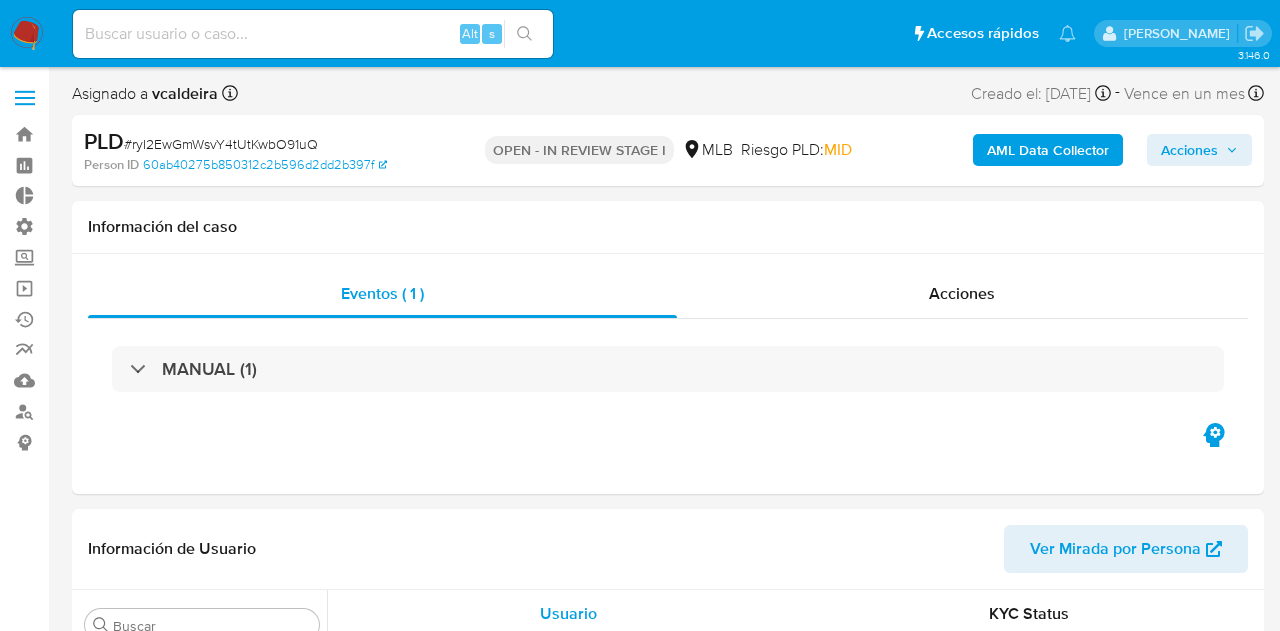 select on "10" 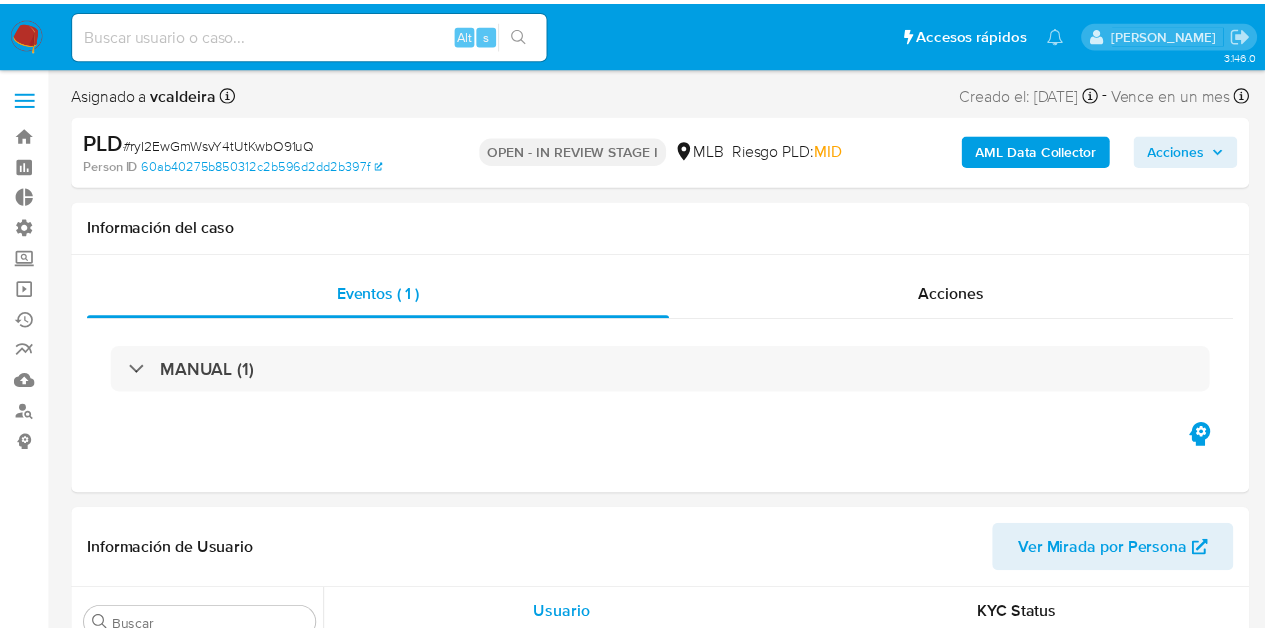scroll, scrollTop: 0, scrollLeft: 0, axis: both 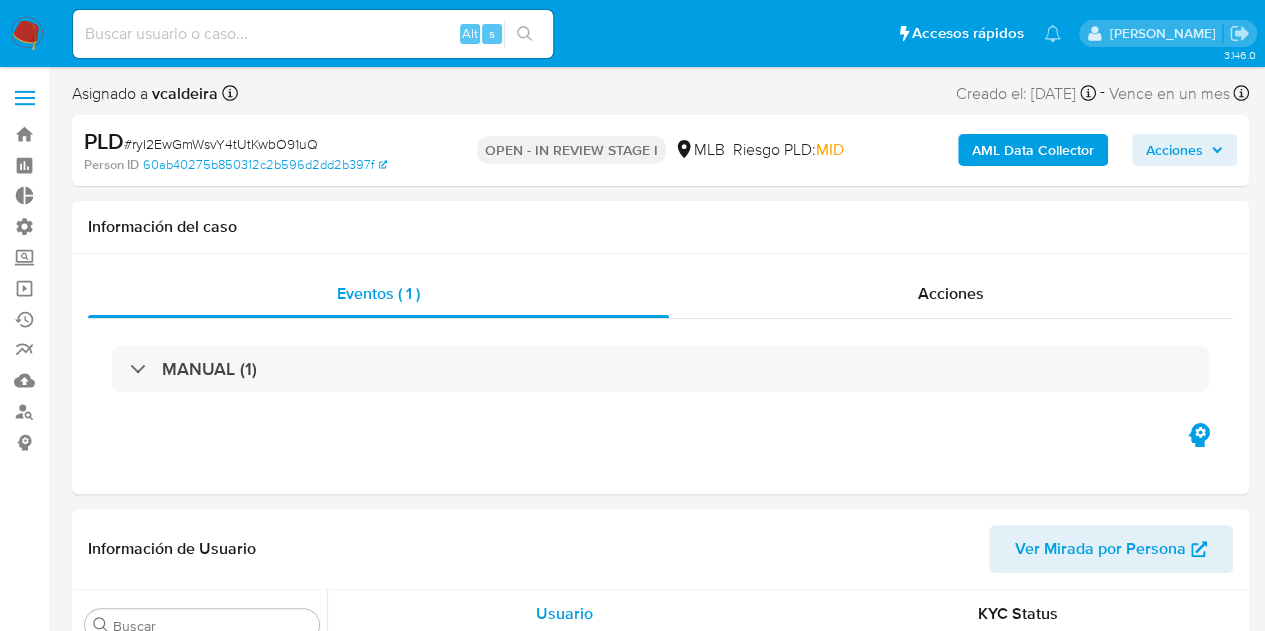 click on "# ryI2EwGmWsvY4tUtKwbO91uQ" at bounding box center (221, 144) 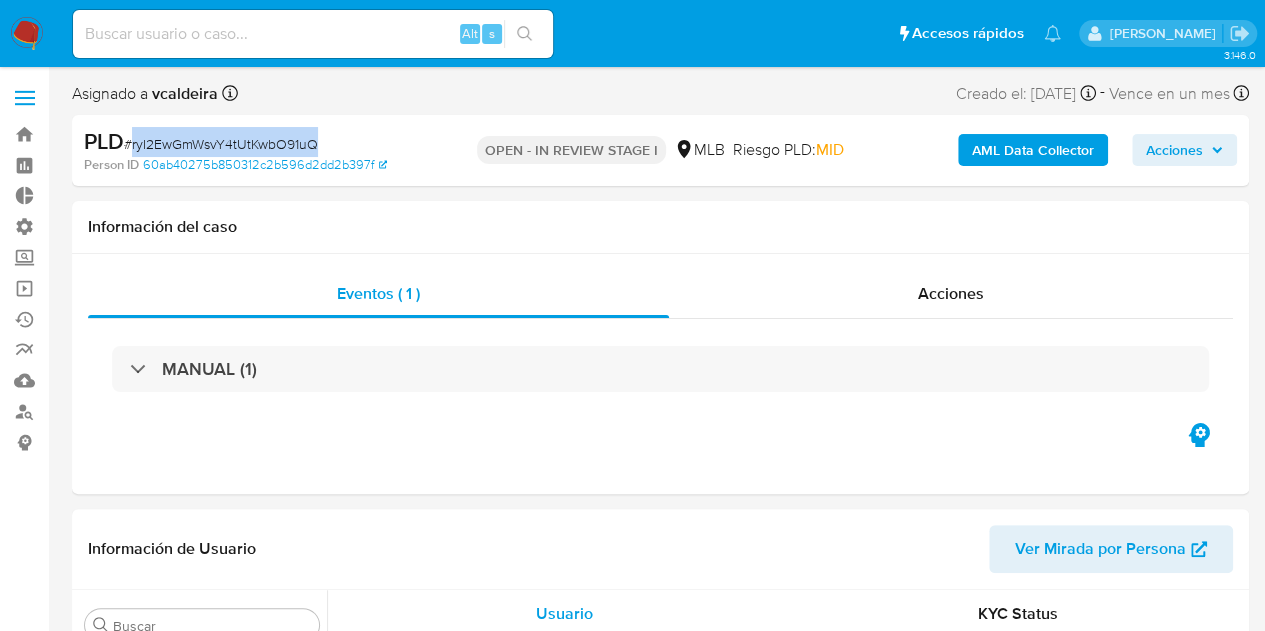 click on "# ryI2EwGmWsvY4tUtKwbO91uQ" at bounding box center (221, 144) 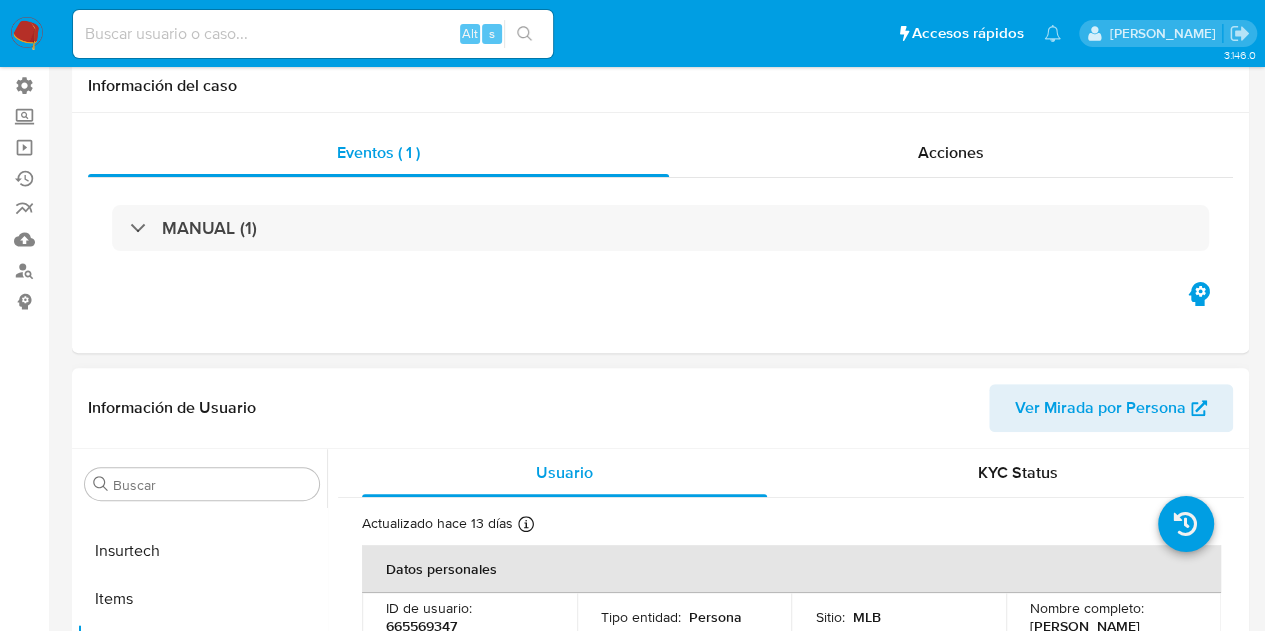 scroll, scrollTop: 400, scrollLeft: 0, axis: vertical 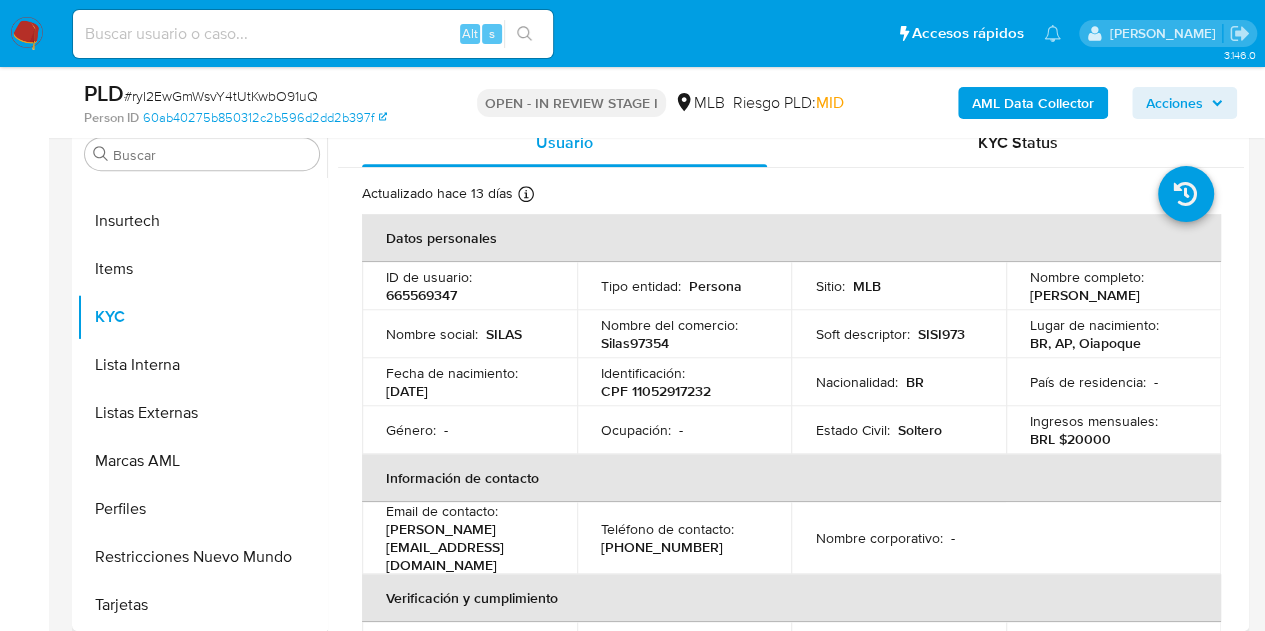click on "665569347" at bounding box center (421, 295) 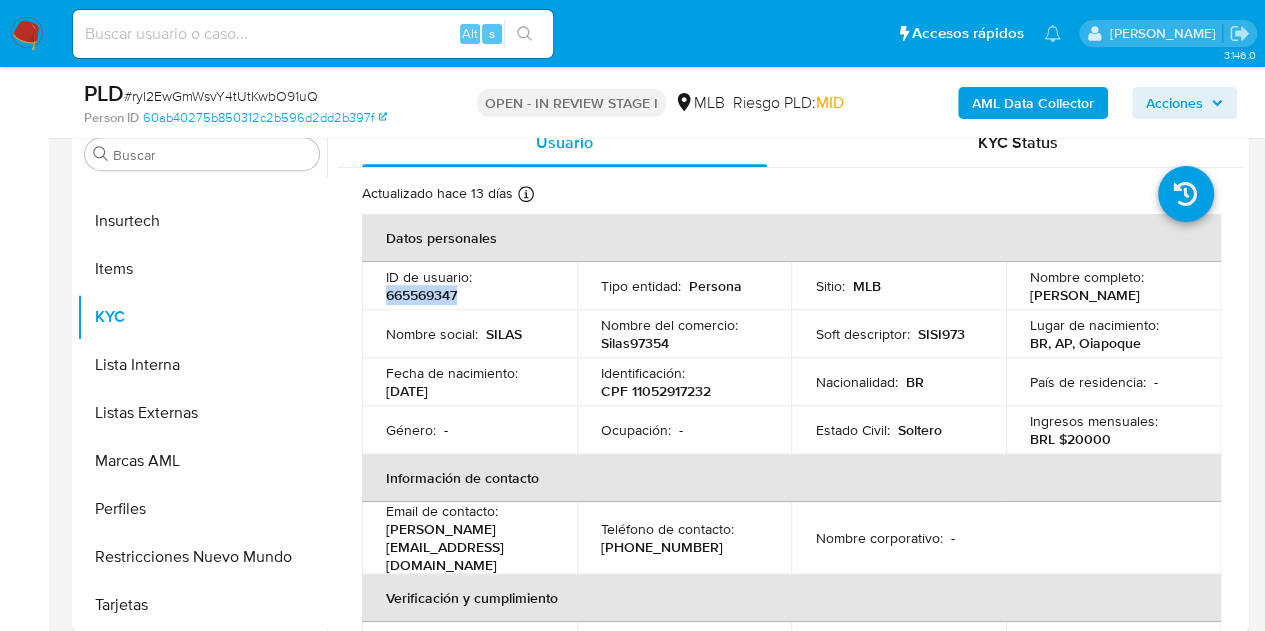 click on "665569347" at bounding box center (421, 295) 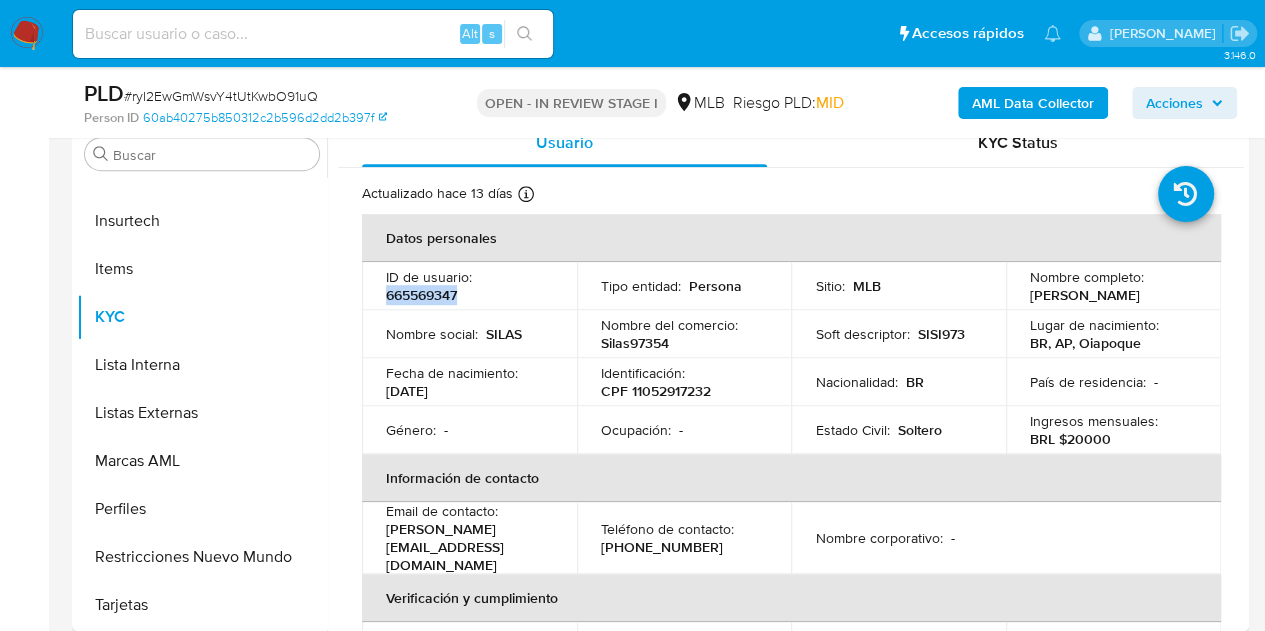 copy on "665569347" 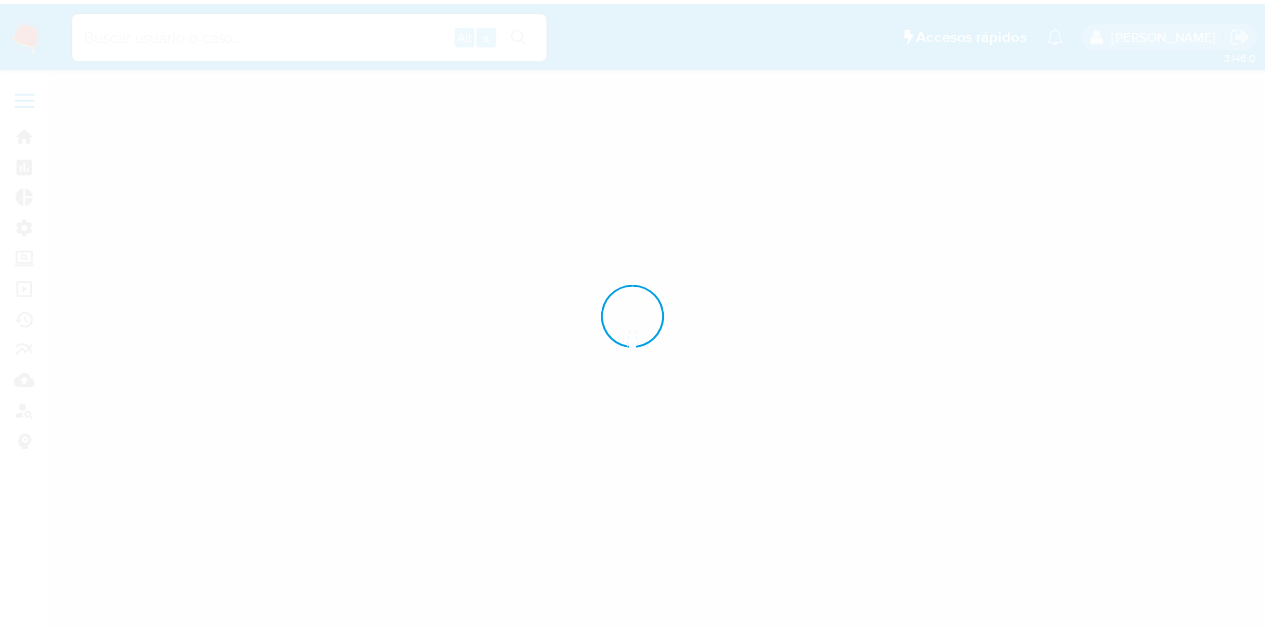 scroll, scrollTop: 0, scrollLeft: 0, axis: both 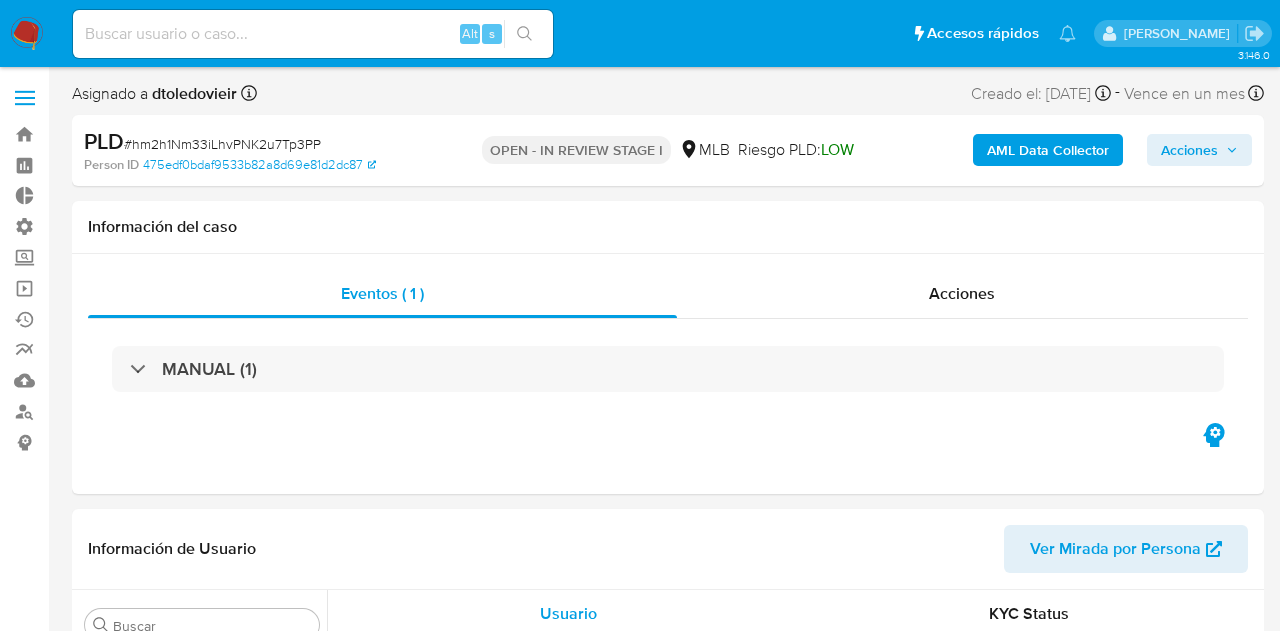 select on "10" 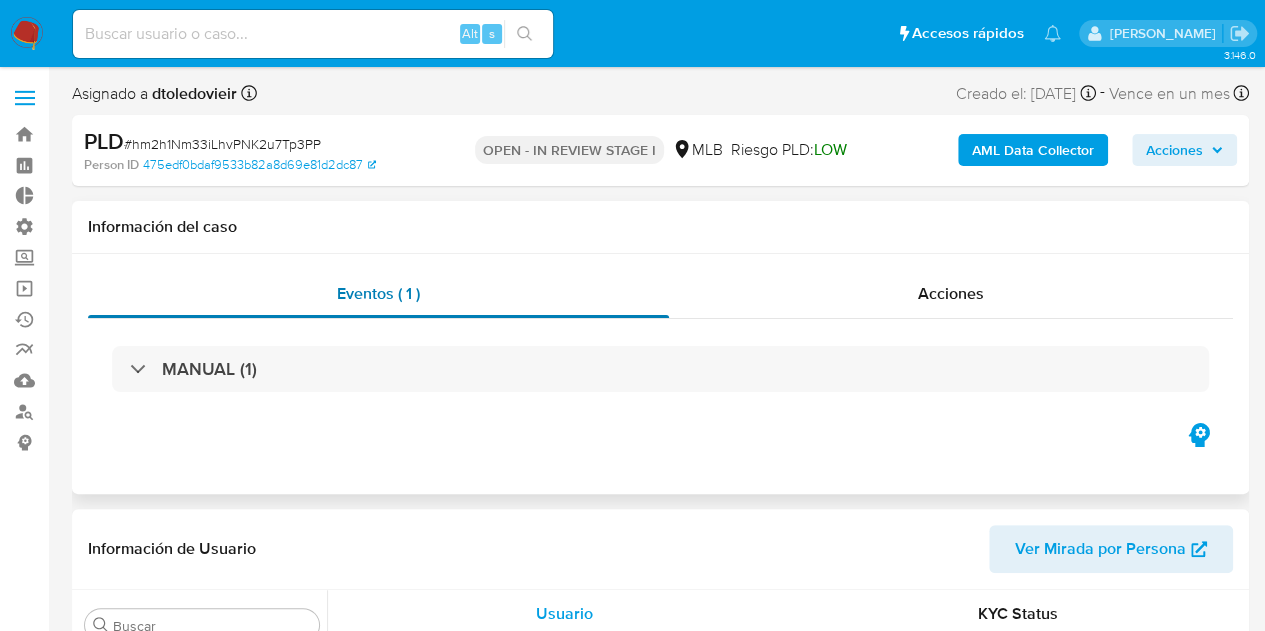 scroll, scrollTop: 845, scrollLeft: 0, axis: vertical 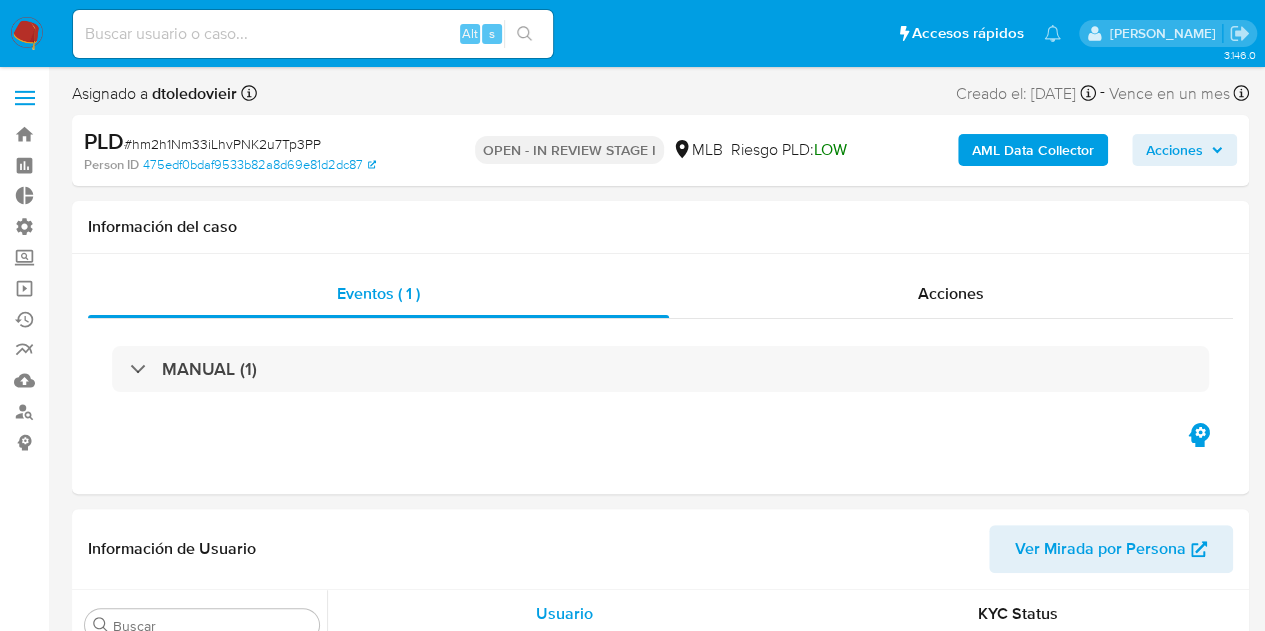 click on "# hm2h1Nm33iLhvPNK2u7Tp3PP" at bounding box center [222, 144] 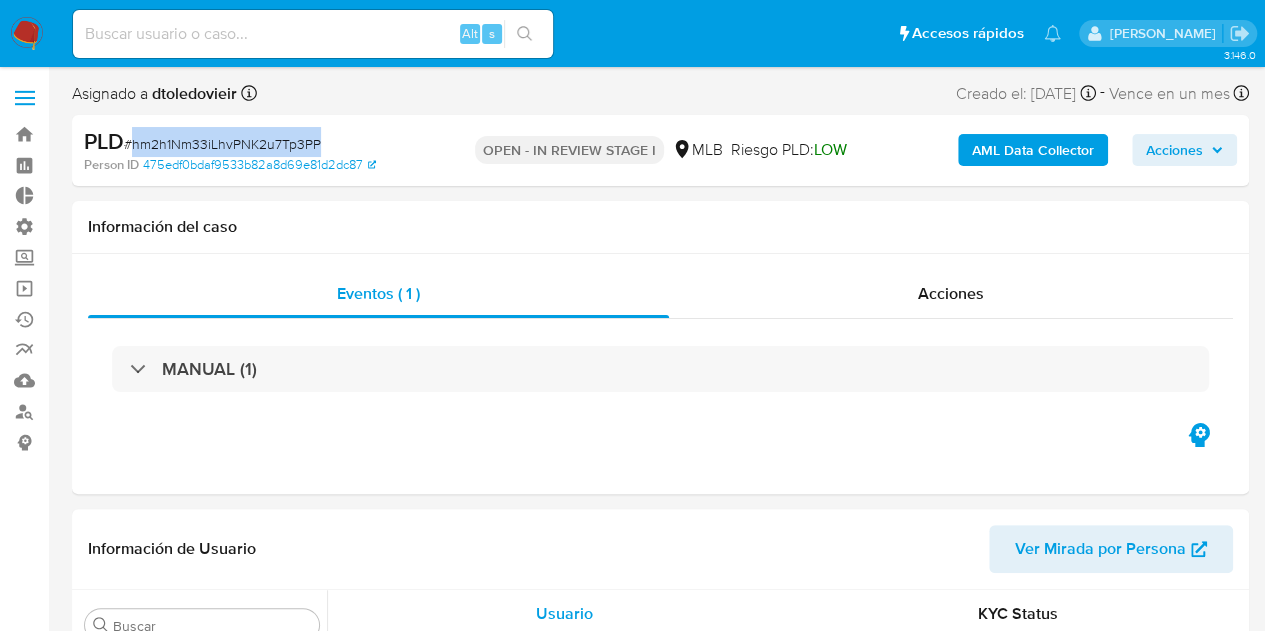 click on "# hm2h1Nm33iLhvPNK2u7Tp3PP" at bounding box center [222, 144] 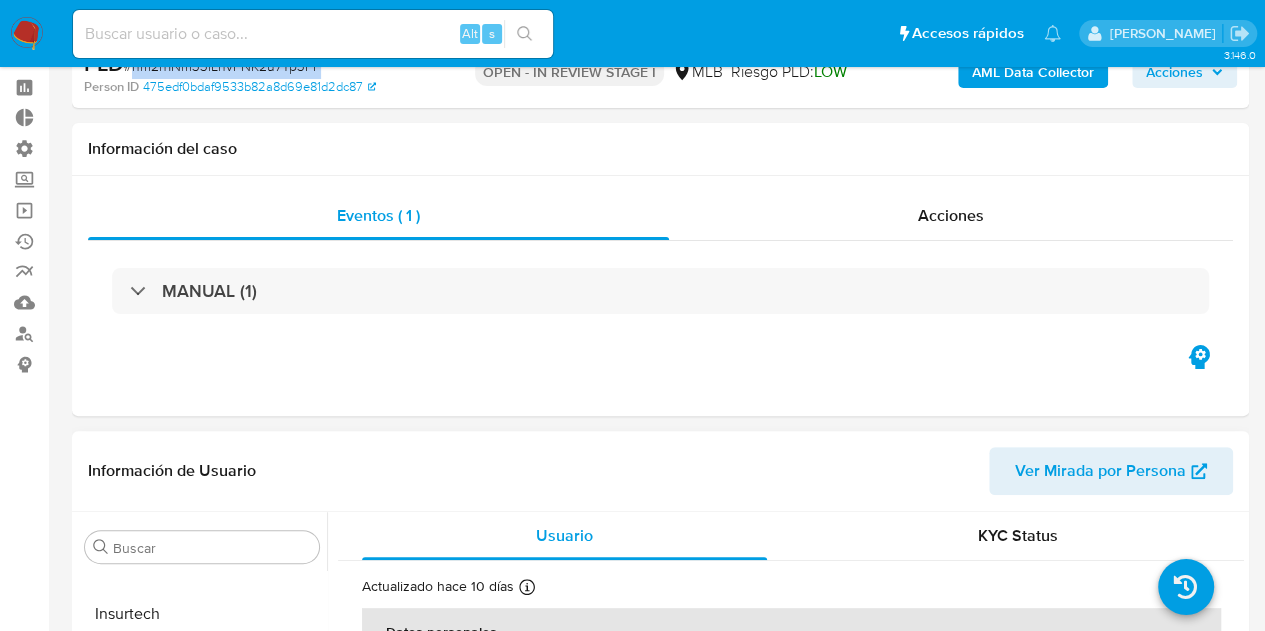 scroll, scrollTop: 400, scrollLeft: 0, axis: vertical 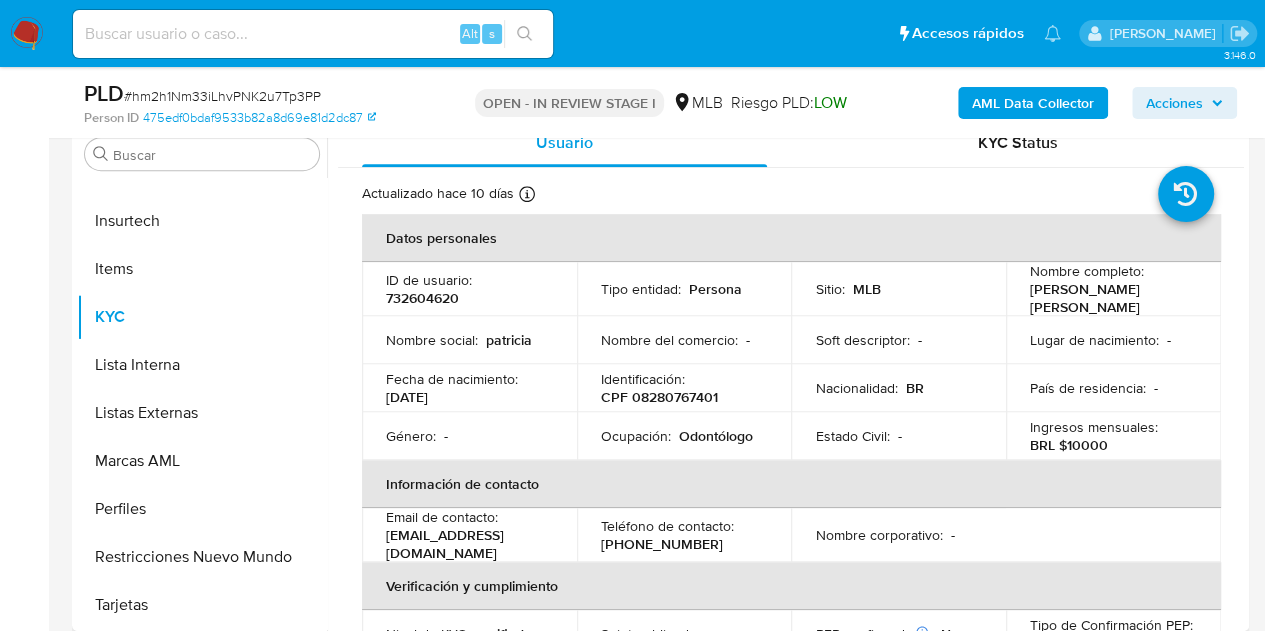 click on "732604620" at bounding box center [422, 298] 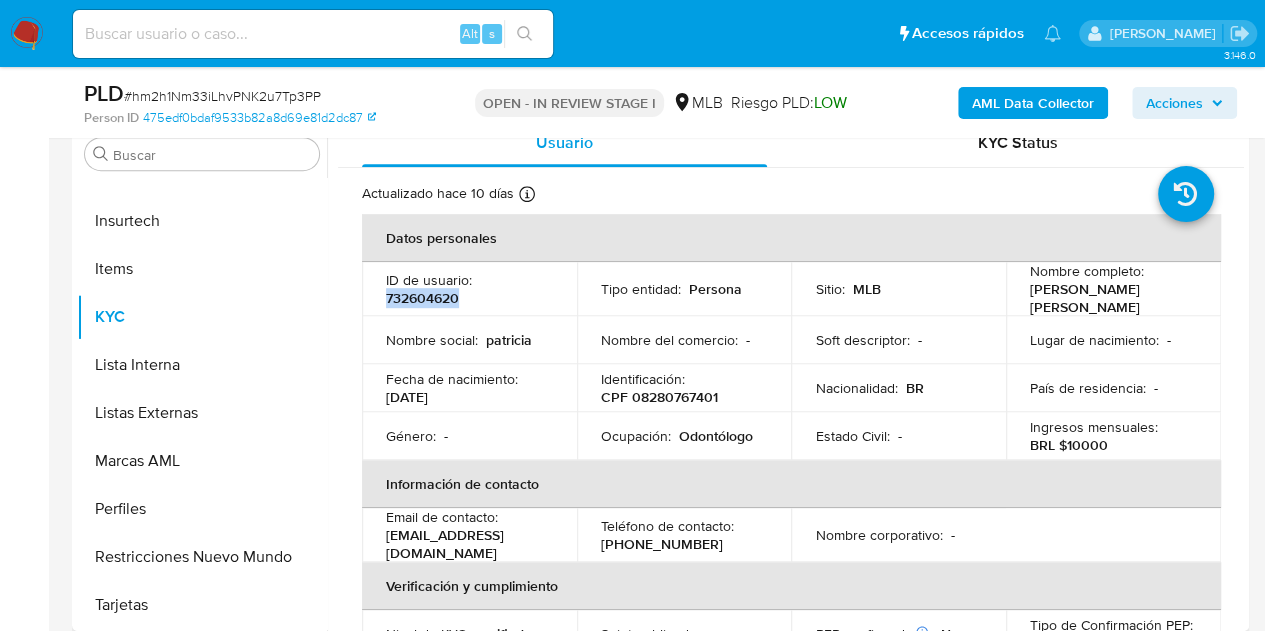 click on "732604620" at bounding box center (422, 298) 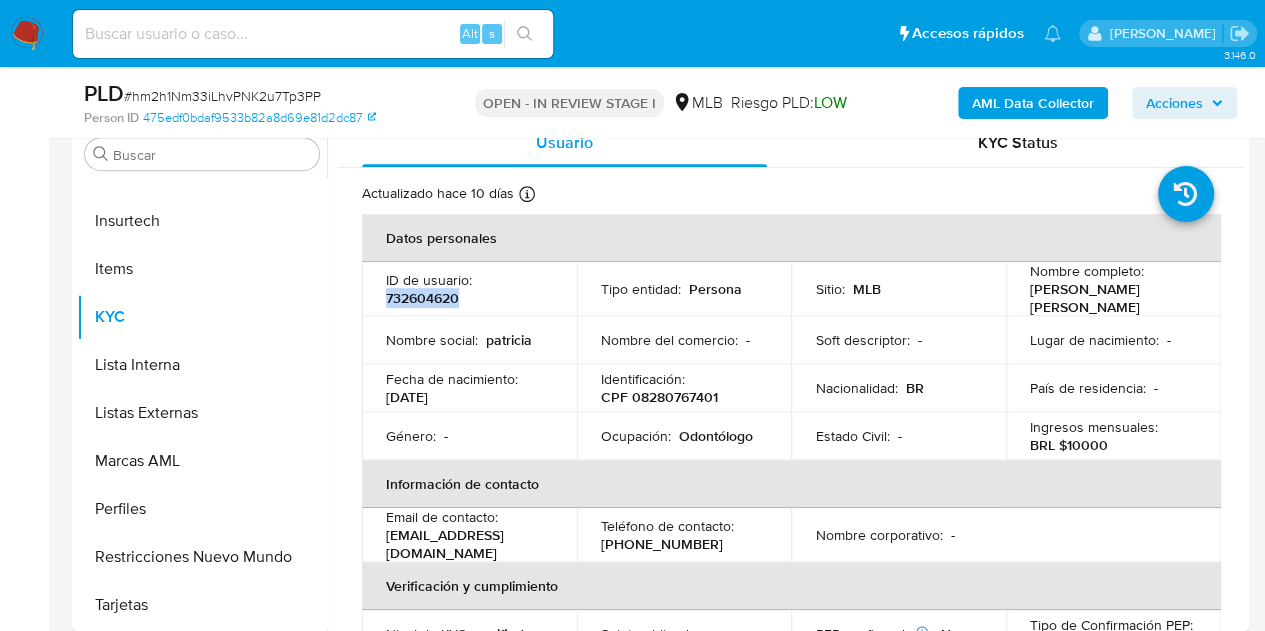 copy on "732604620" 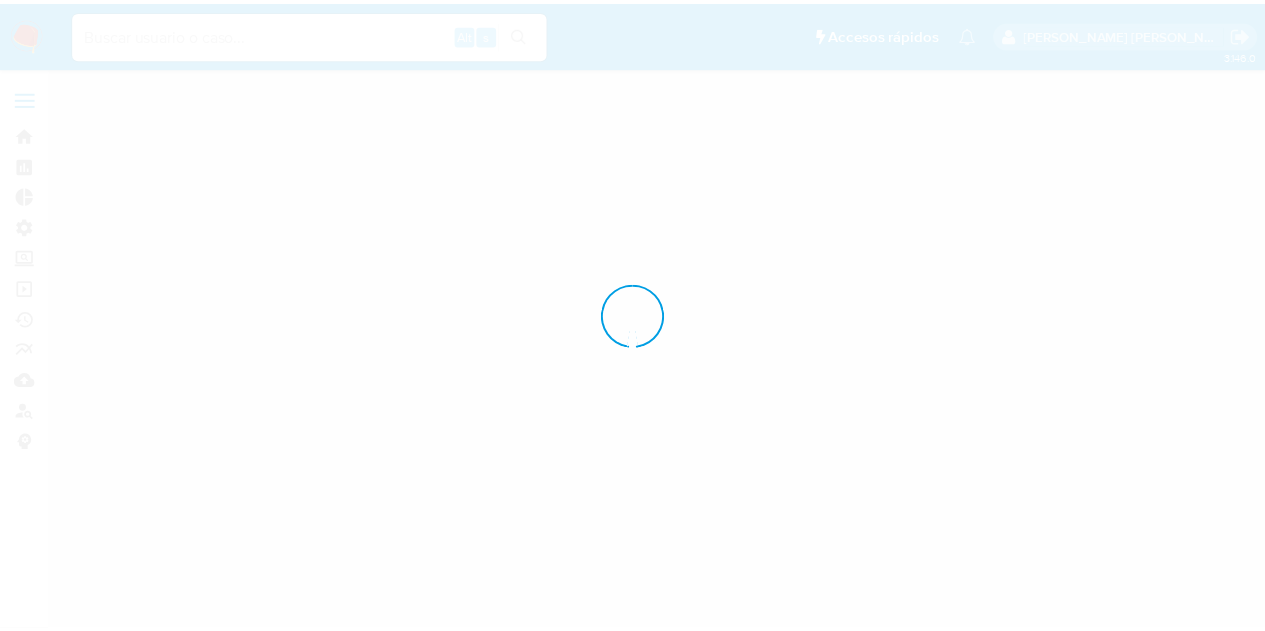 scroll, scrollTop: 0, scrollLeft: 0, axis: both 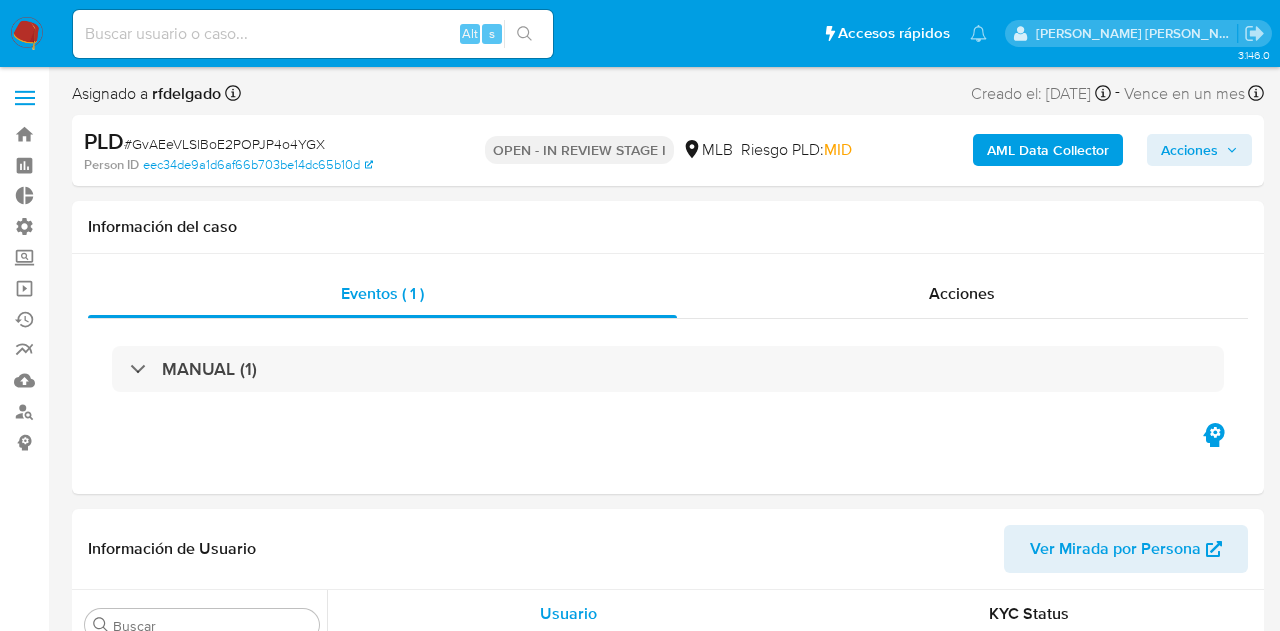 select on "10" 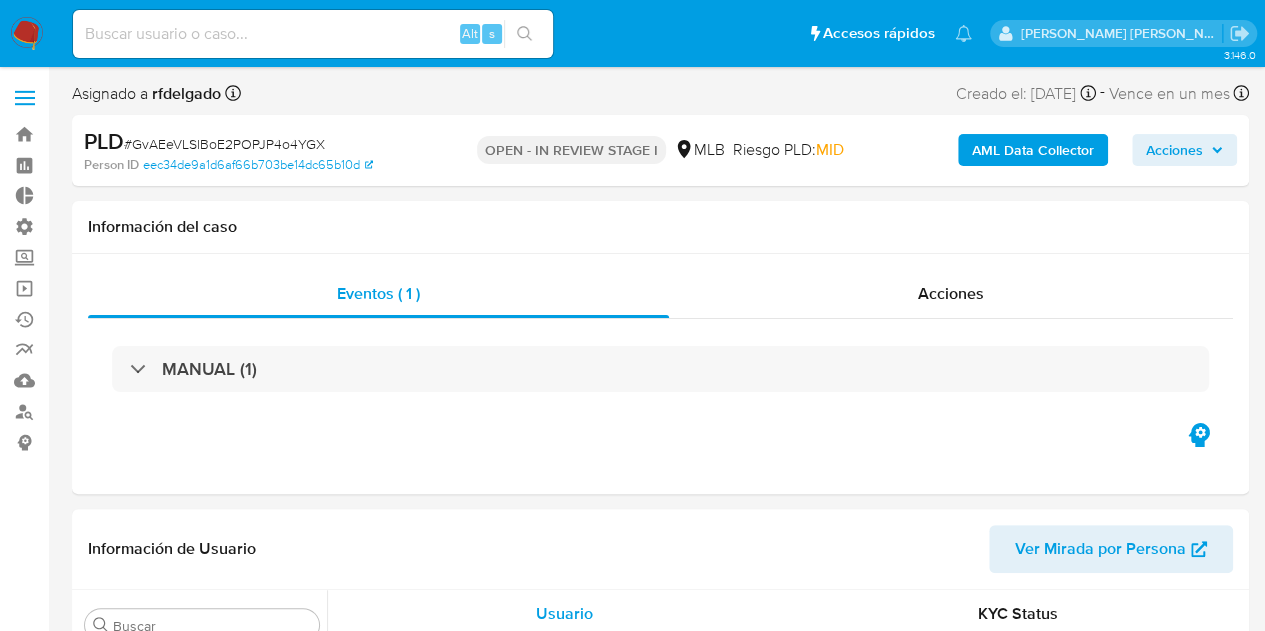 scroll, scrollTop: 845, scrollLeft: 0, axis: vertical 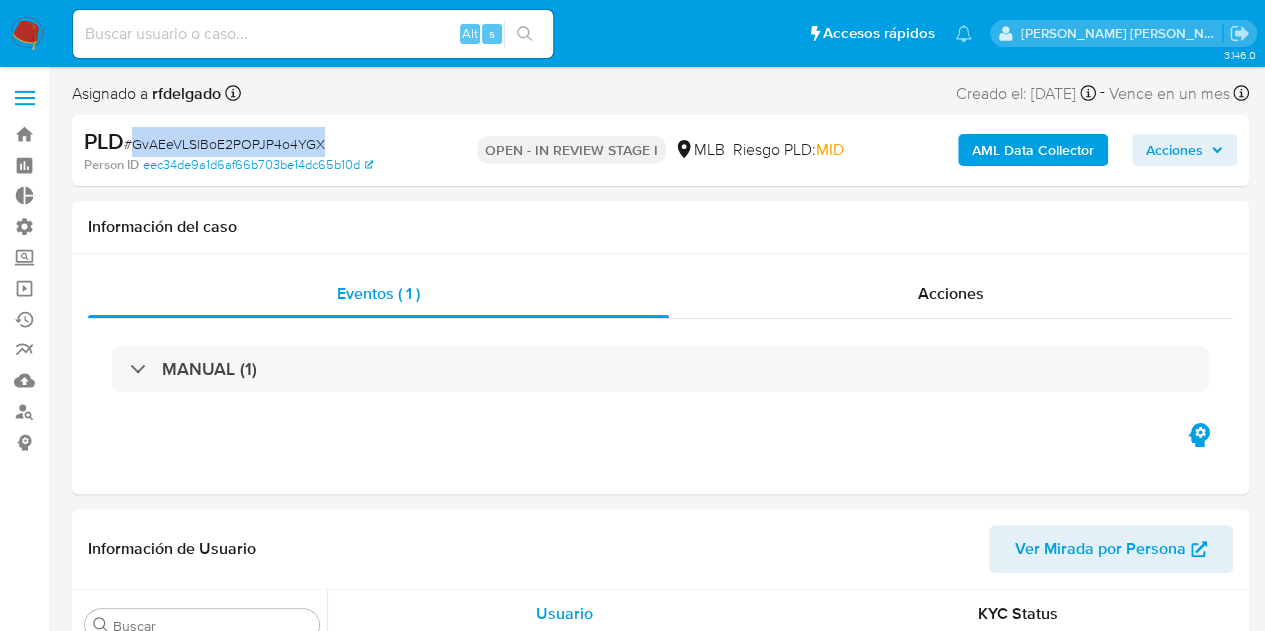 click on "# GvAEeVLSlBoE2POPJP4o4YGX" at bounding box center (224, 144) 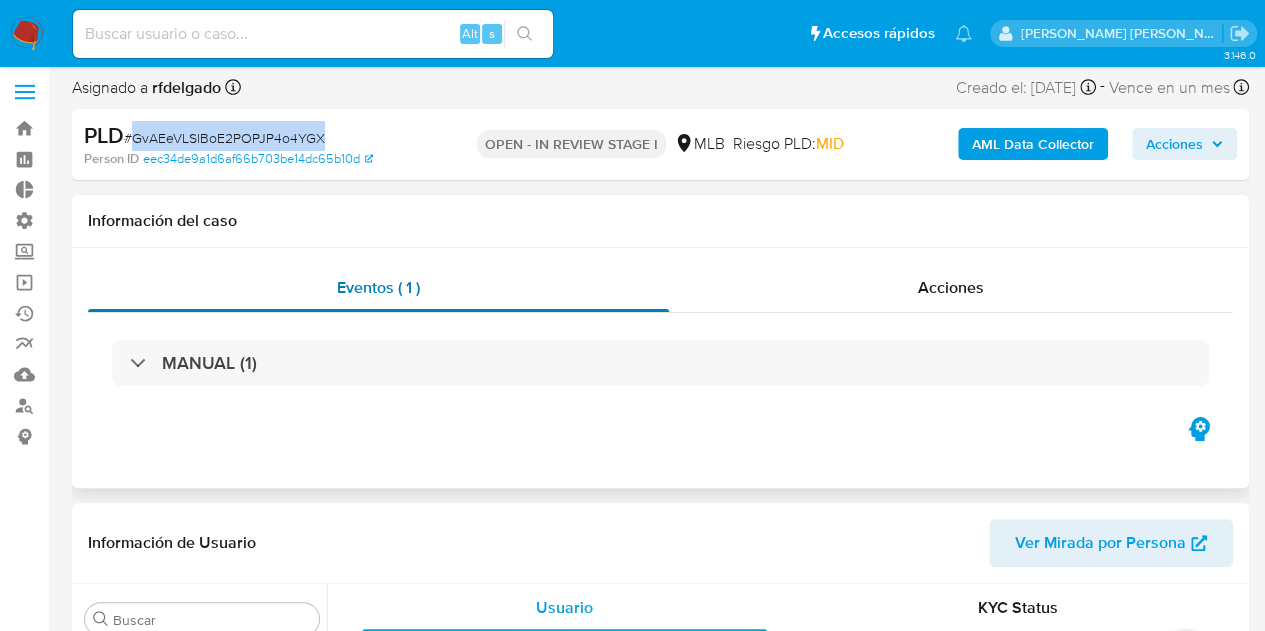 scroll, scrollTop: 200, scrollLeft: 0, axis: vertical 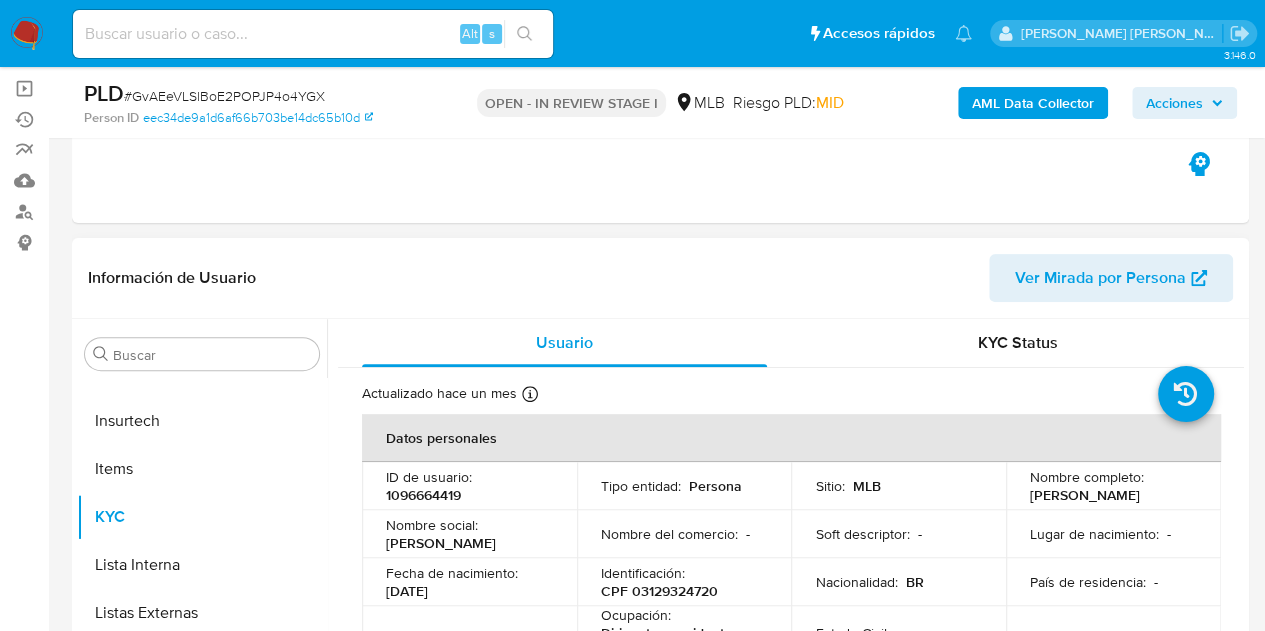click on "1096664419" at bounding box center (423, 495) 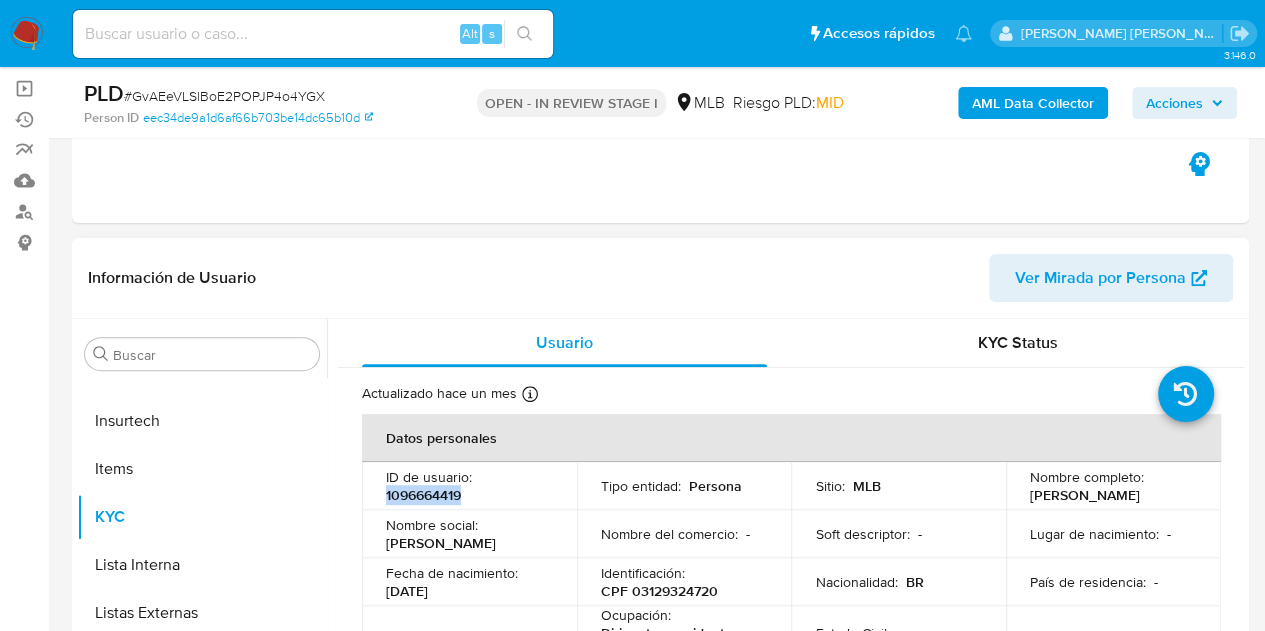 click on "1096664419" at bounding box center [423, 495] 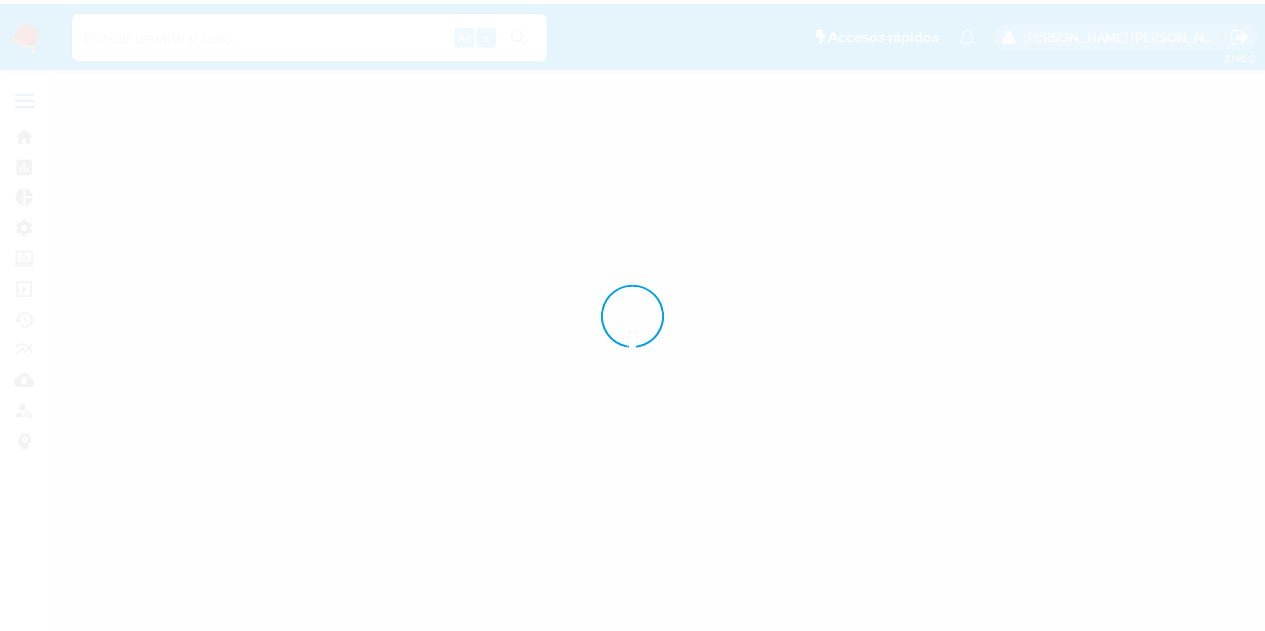 scroll, scrollTop: 0, scrollLeft: 0, axis: both 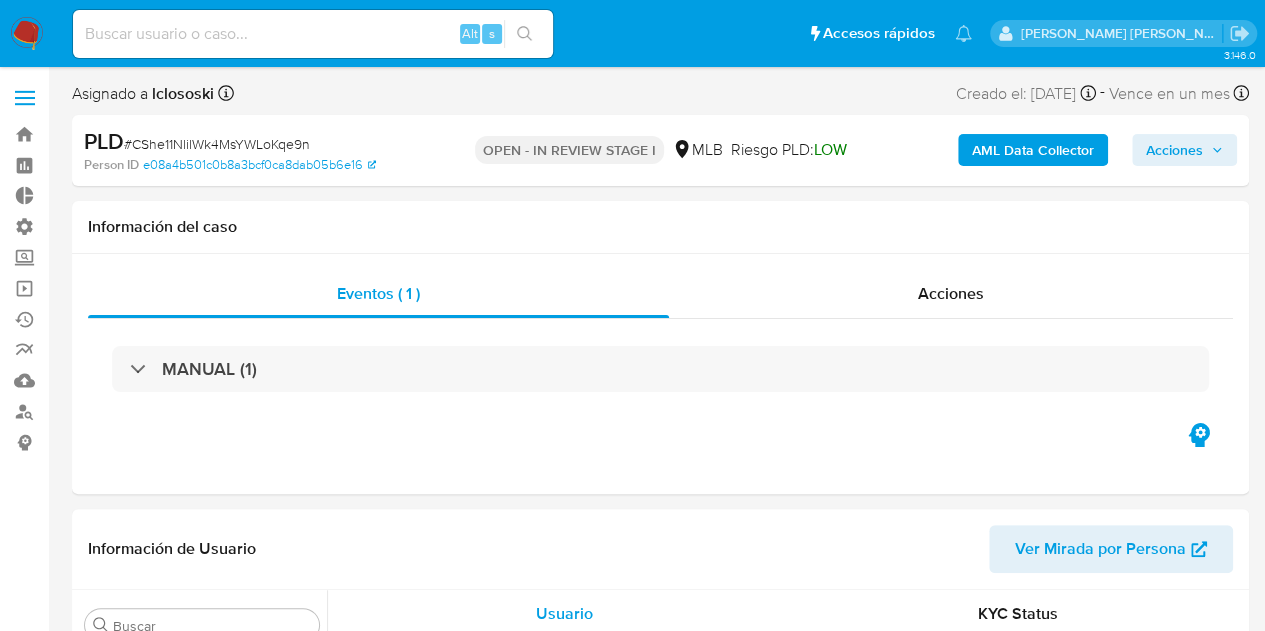 select on "10" 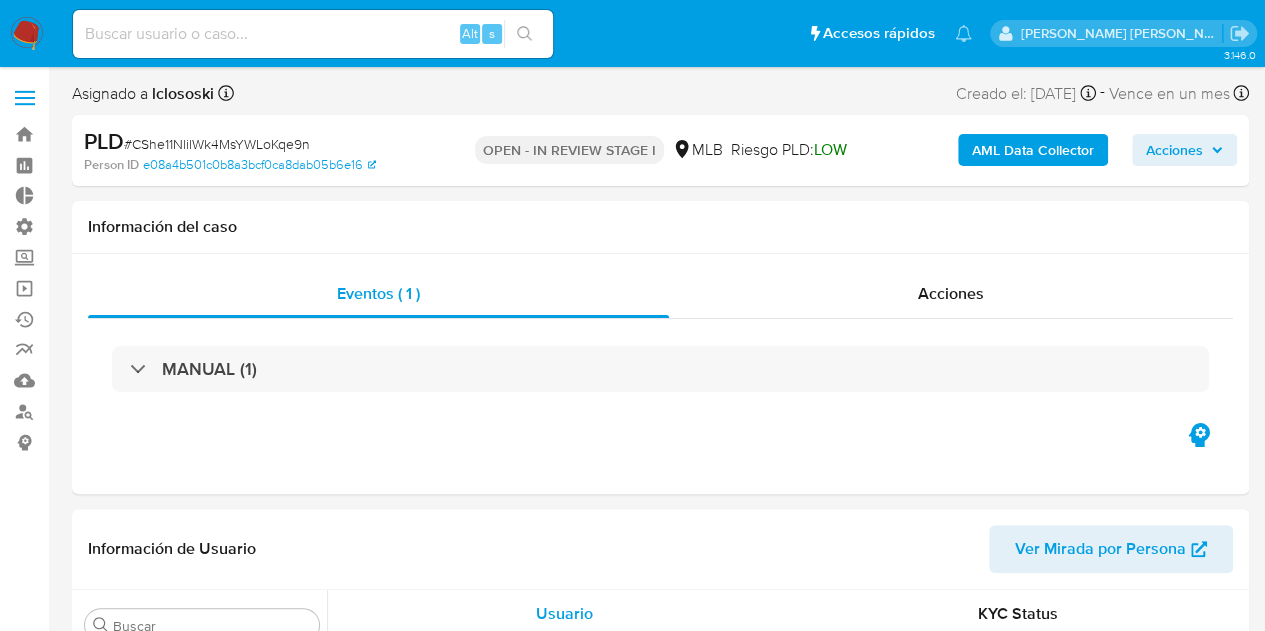 click on "# CShe11NlilWk4MsYWLoKqe9n" at bounding box center (217, 144) 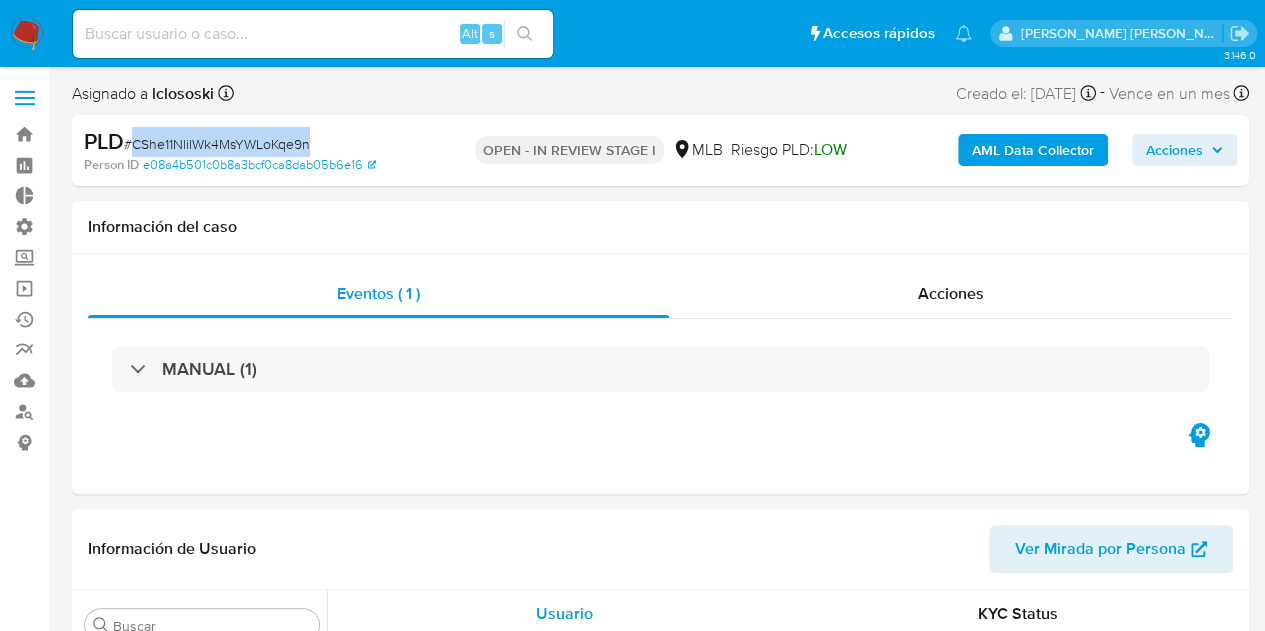click on "# CShe11NlilWk4MsYWLoKqe9n" at bounding box center [217, 144] 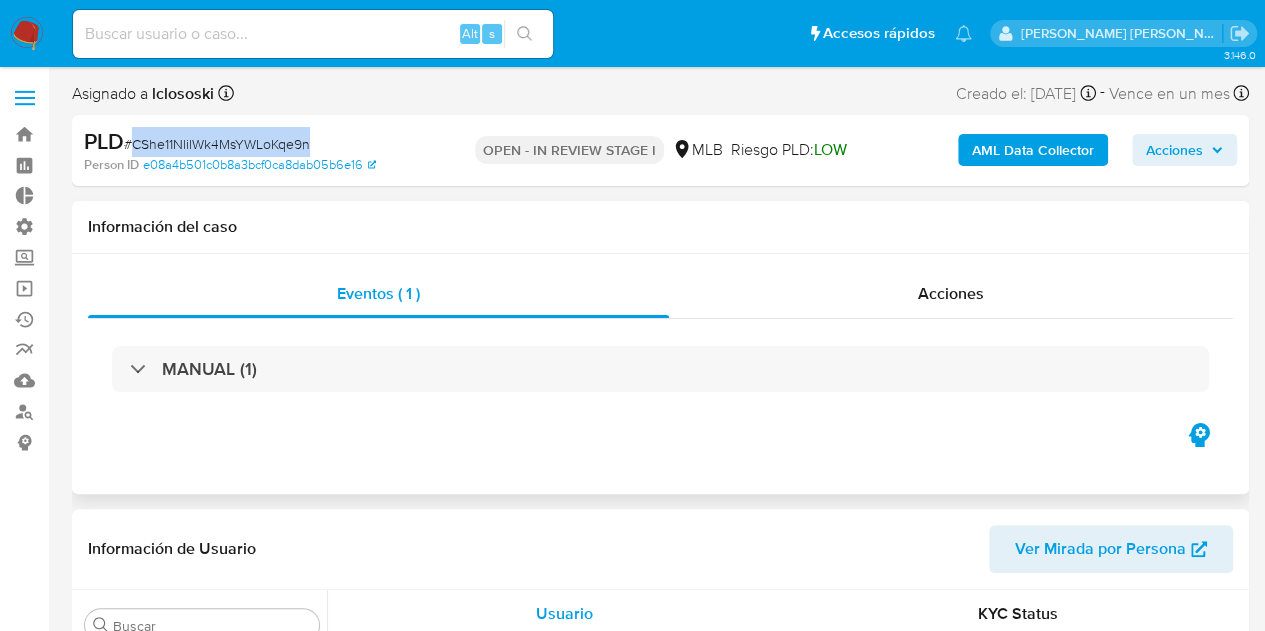 copy on "CShe11NlilWk4MsYWLoKqe9n" 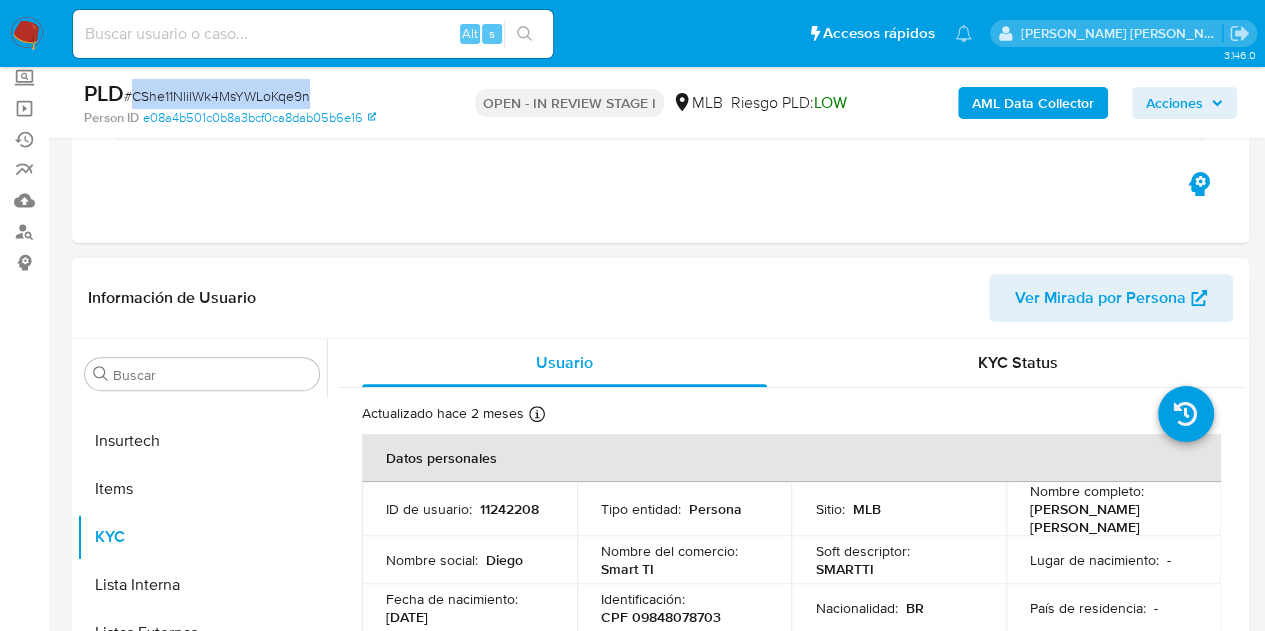 scroll, scrollTop: 300, scrollLeft: 0, axis: vertical 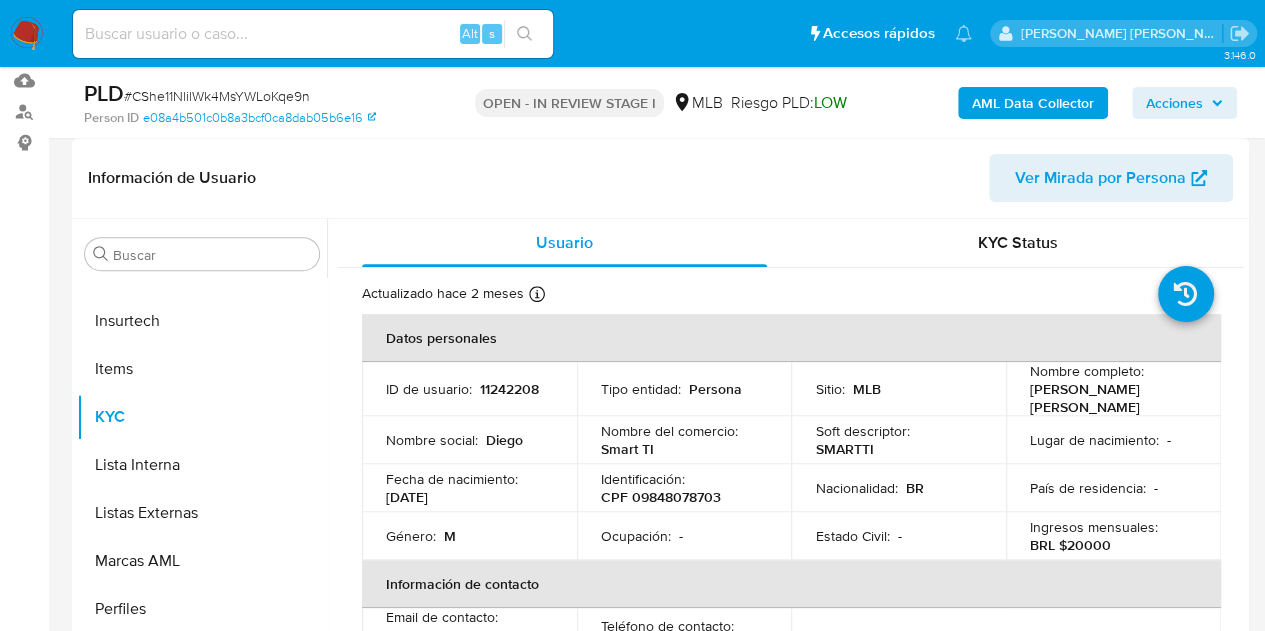 click on "11242208" at bounding box center (509, 389) 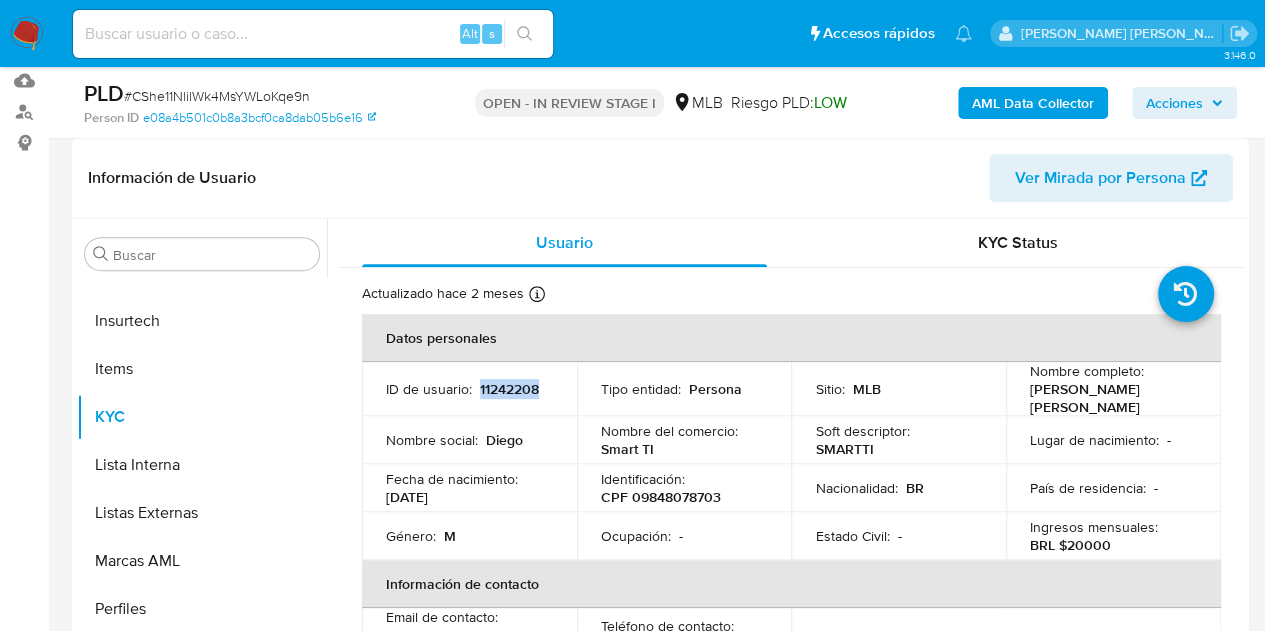 click on "11242208" at bounding box center [509, 389] 